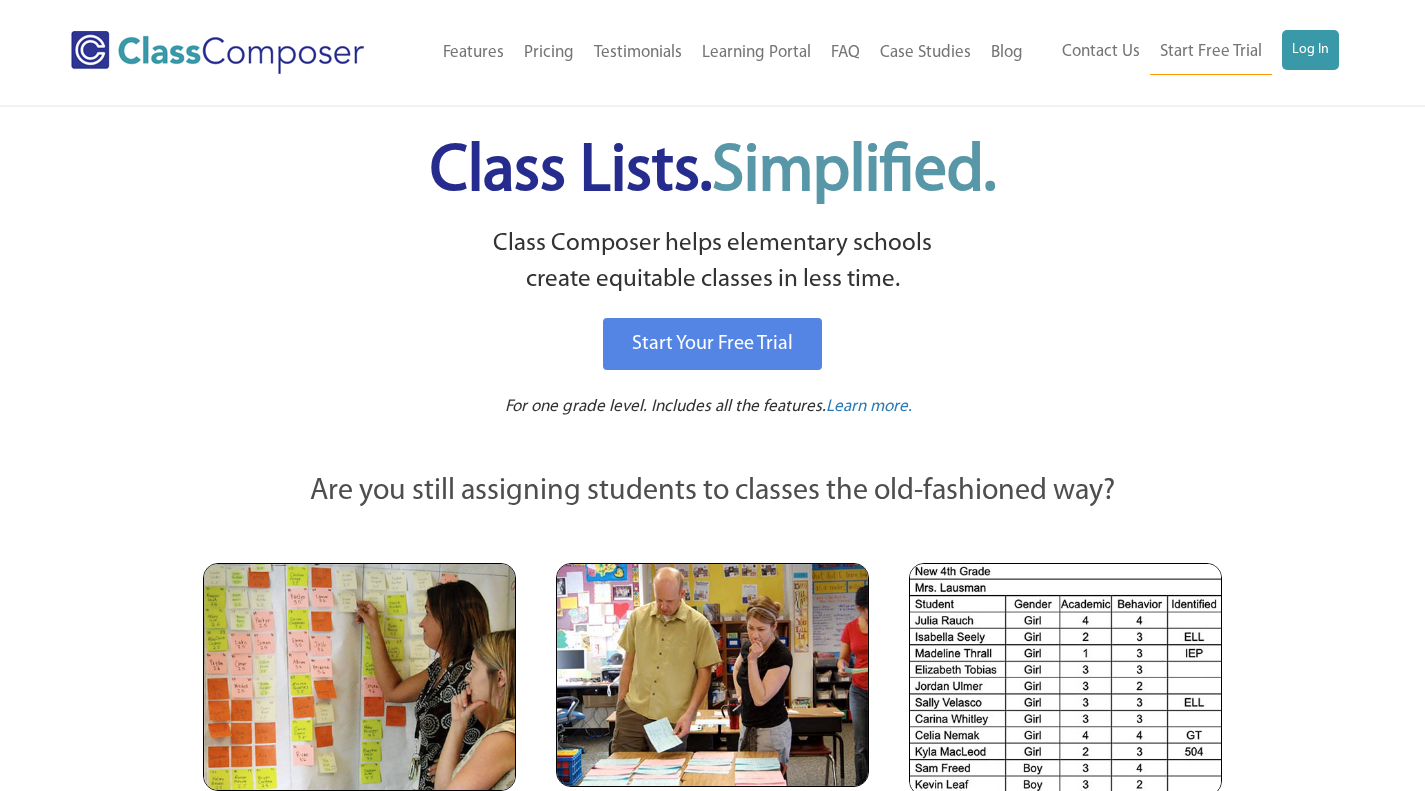 scroll, scrollTop: 0, scrollLeft: 0, axis: both 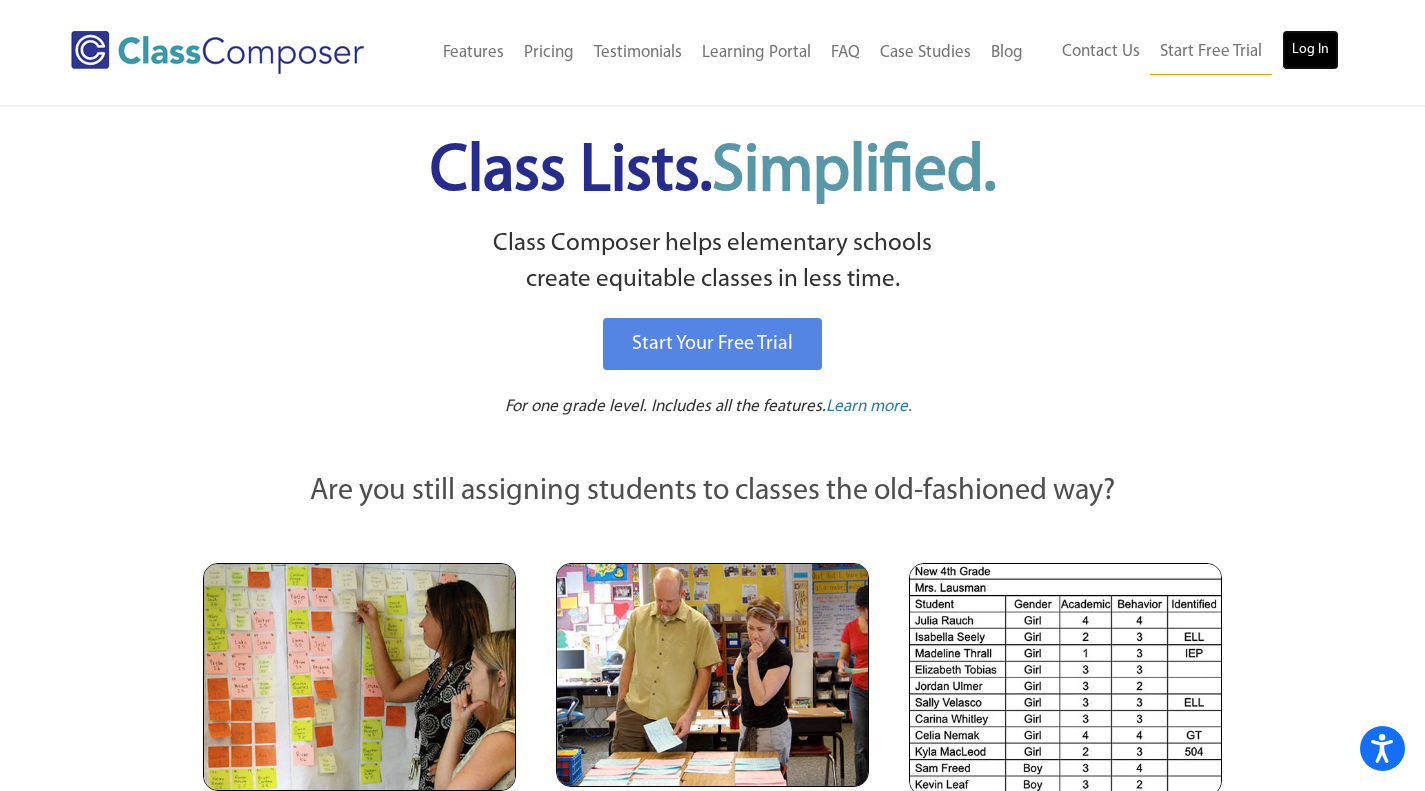 click on "Log In" at bounding box center (1310, 50) 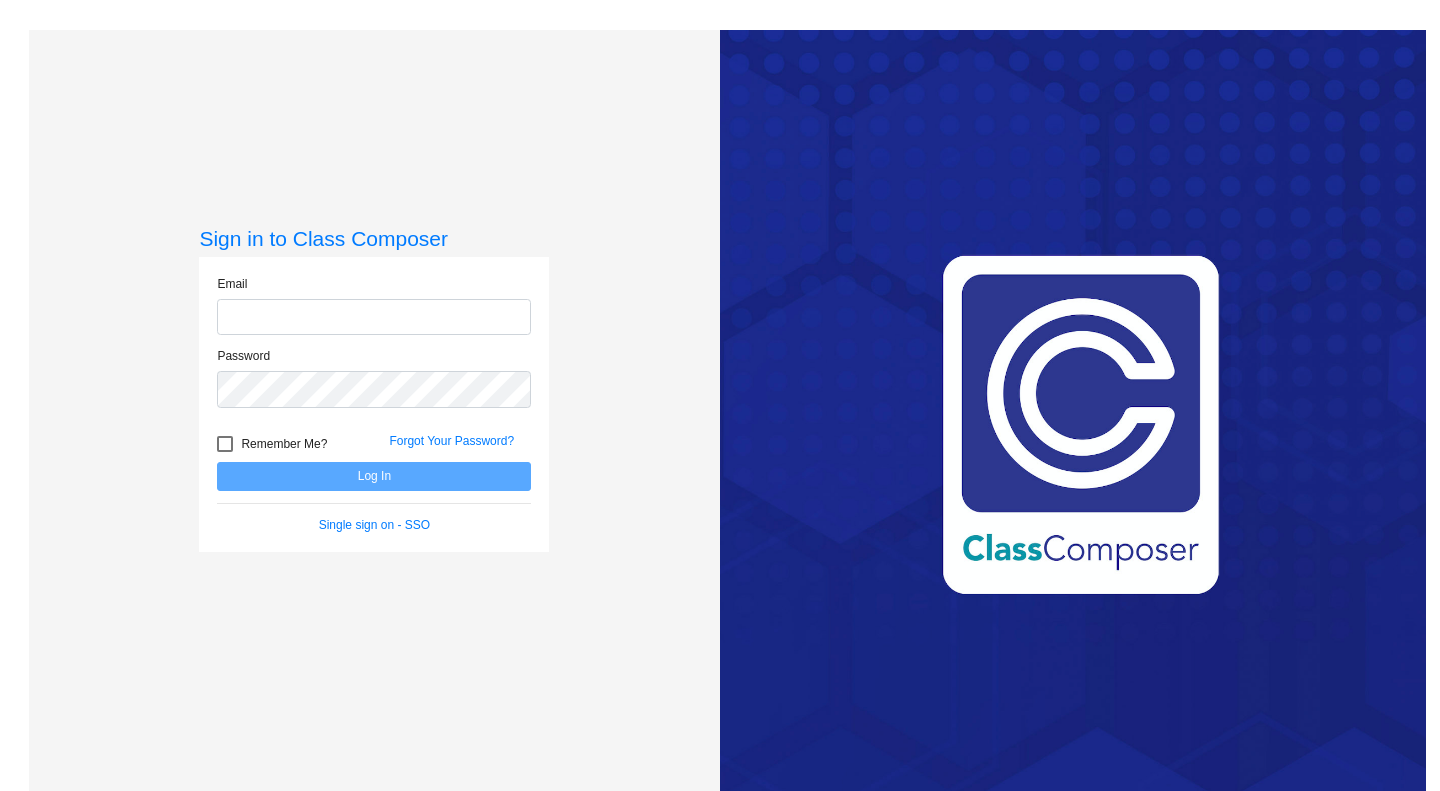 scroll, scrollTop: 0, scrollLeft: 0, axis: both 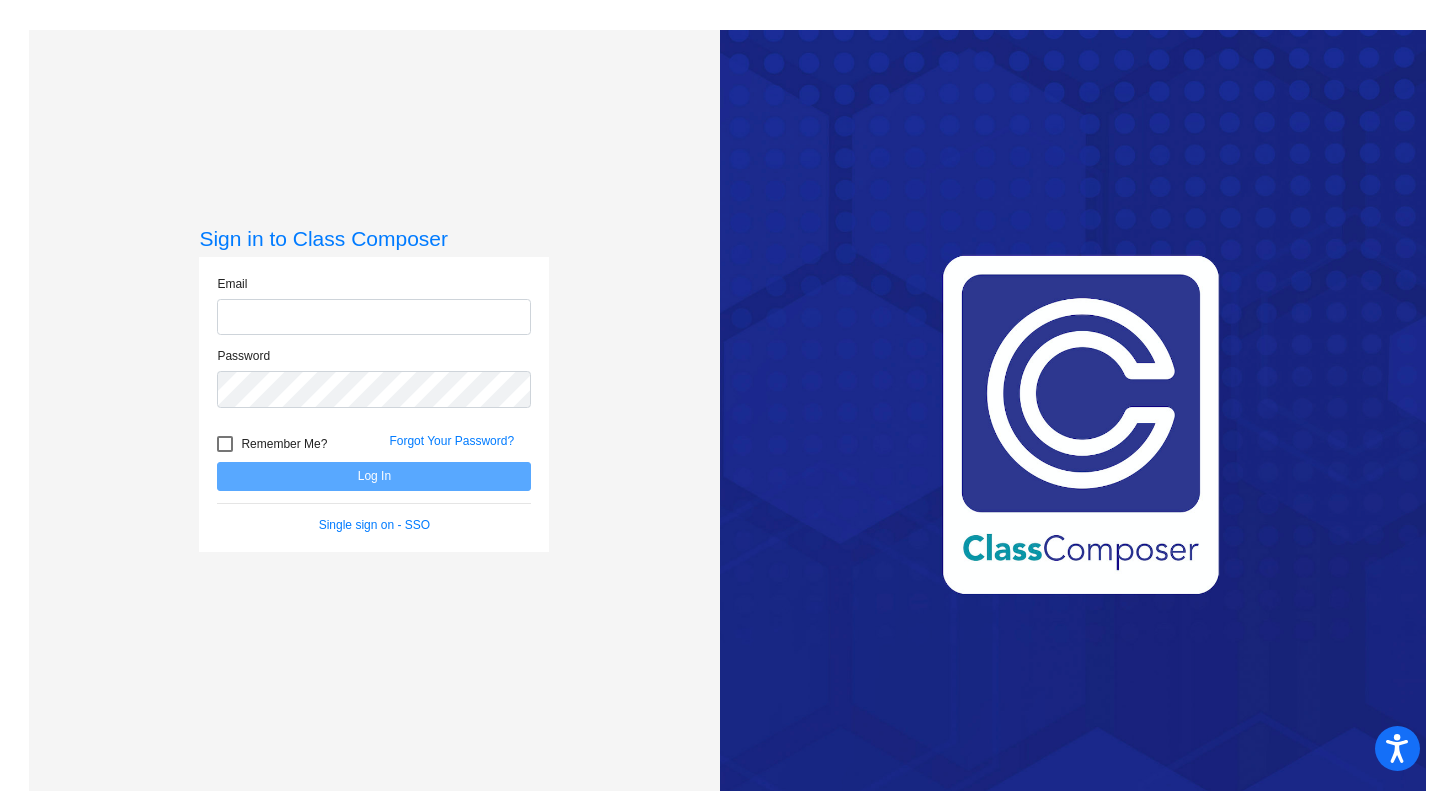 type on "[EMAIL]" 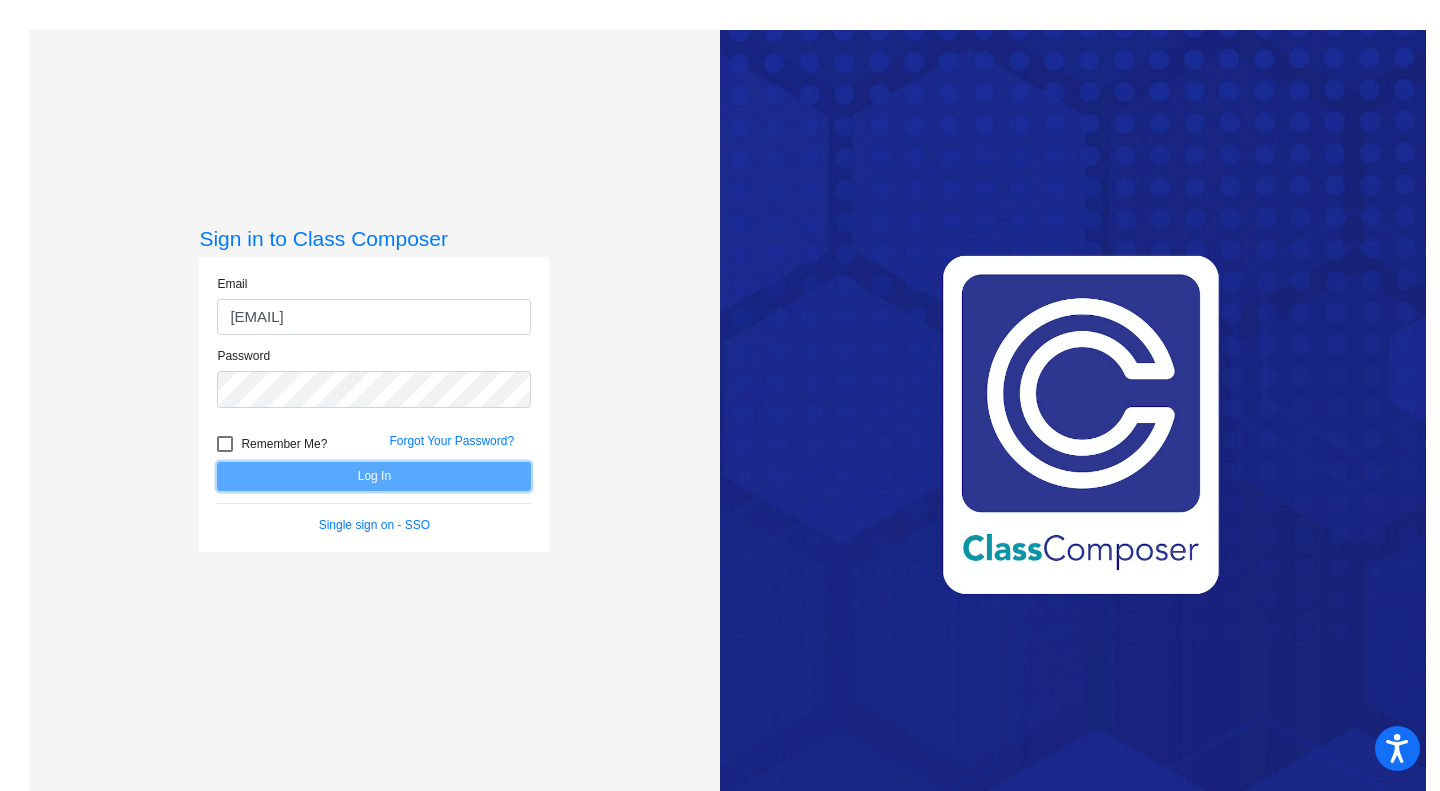 click on "Log In" 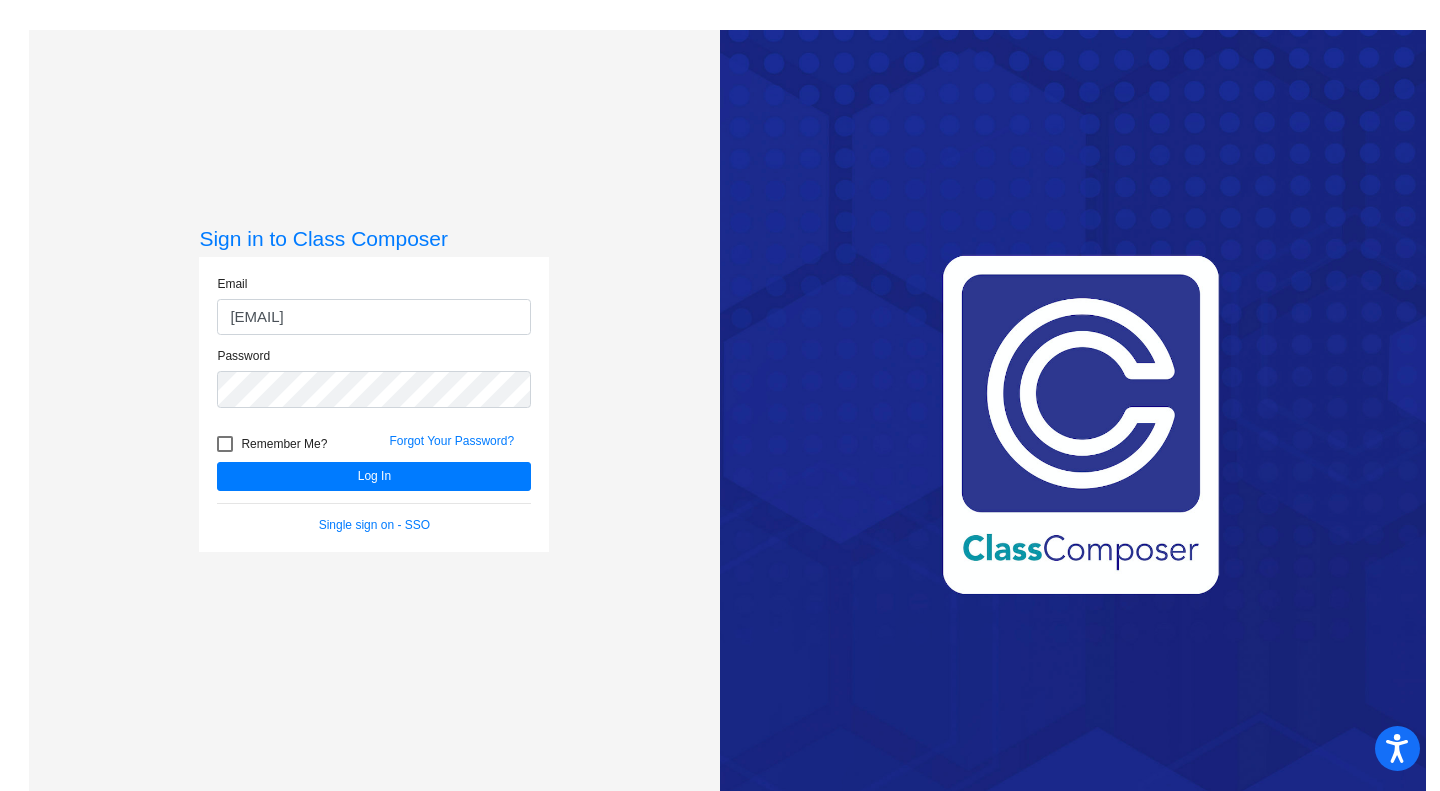 click on "Remember Me?" 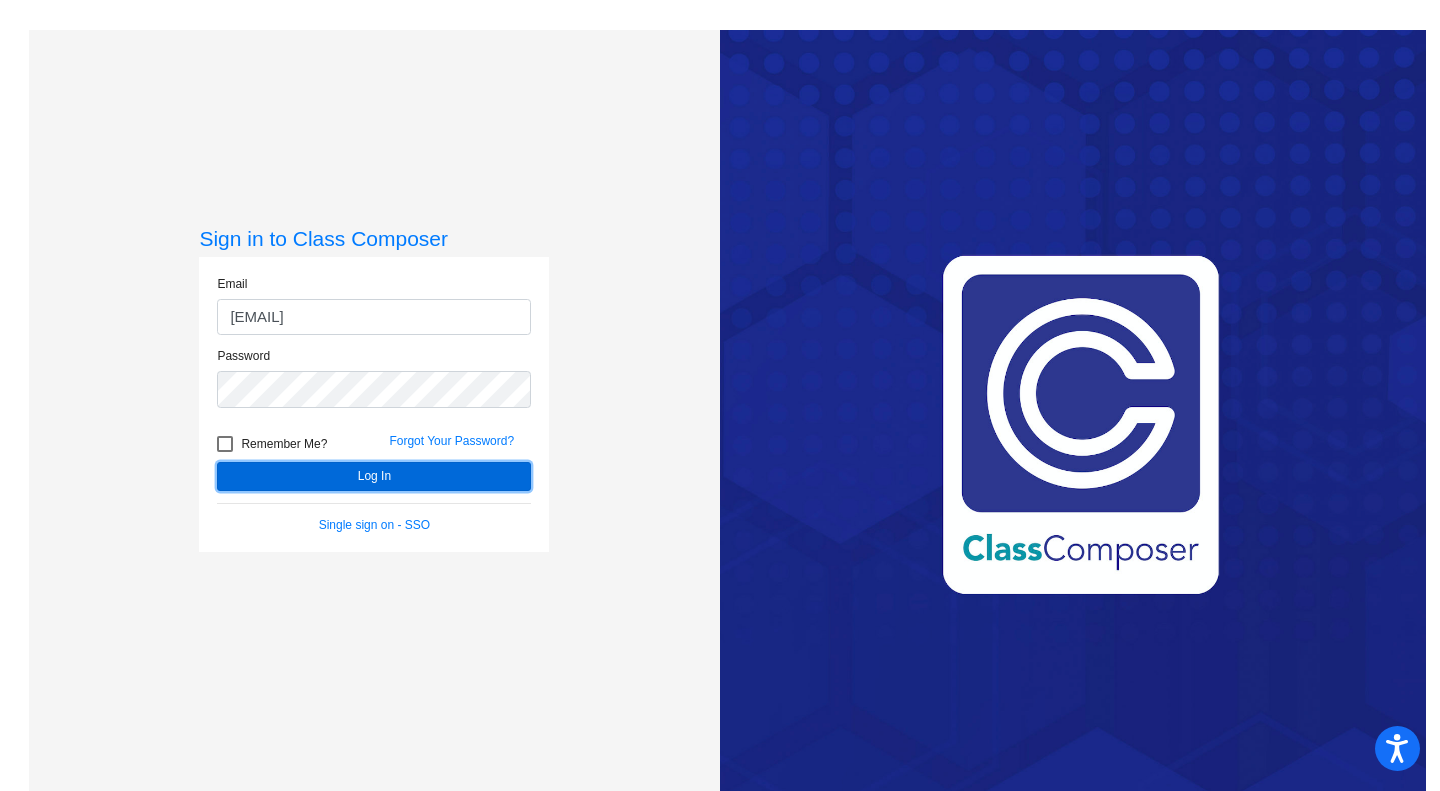 click on "Log In" 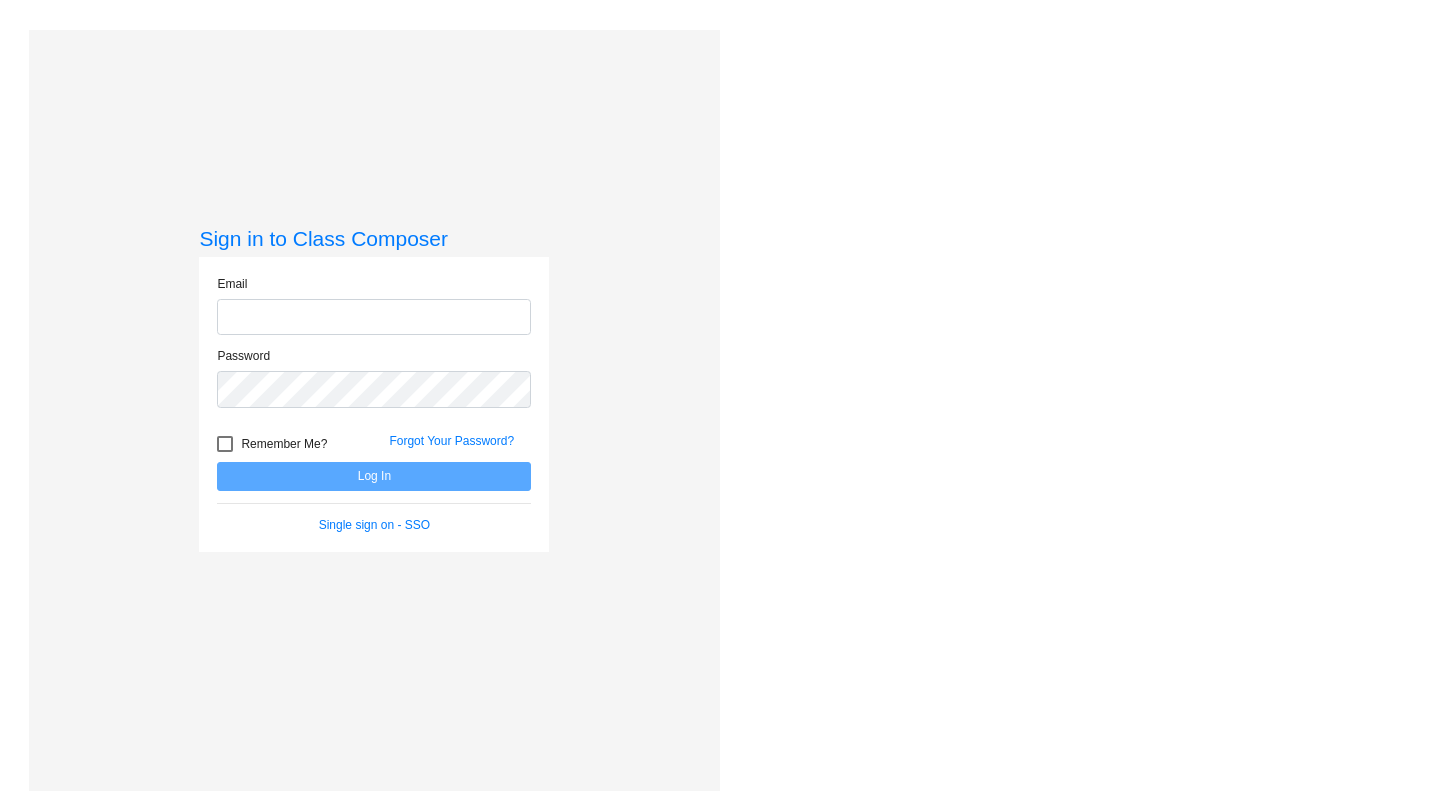 scroll, scrollTop: 0, scrollLeft: 0, axis: both 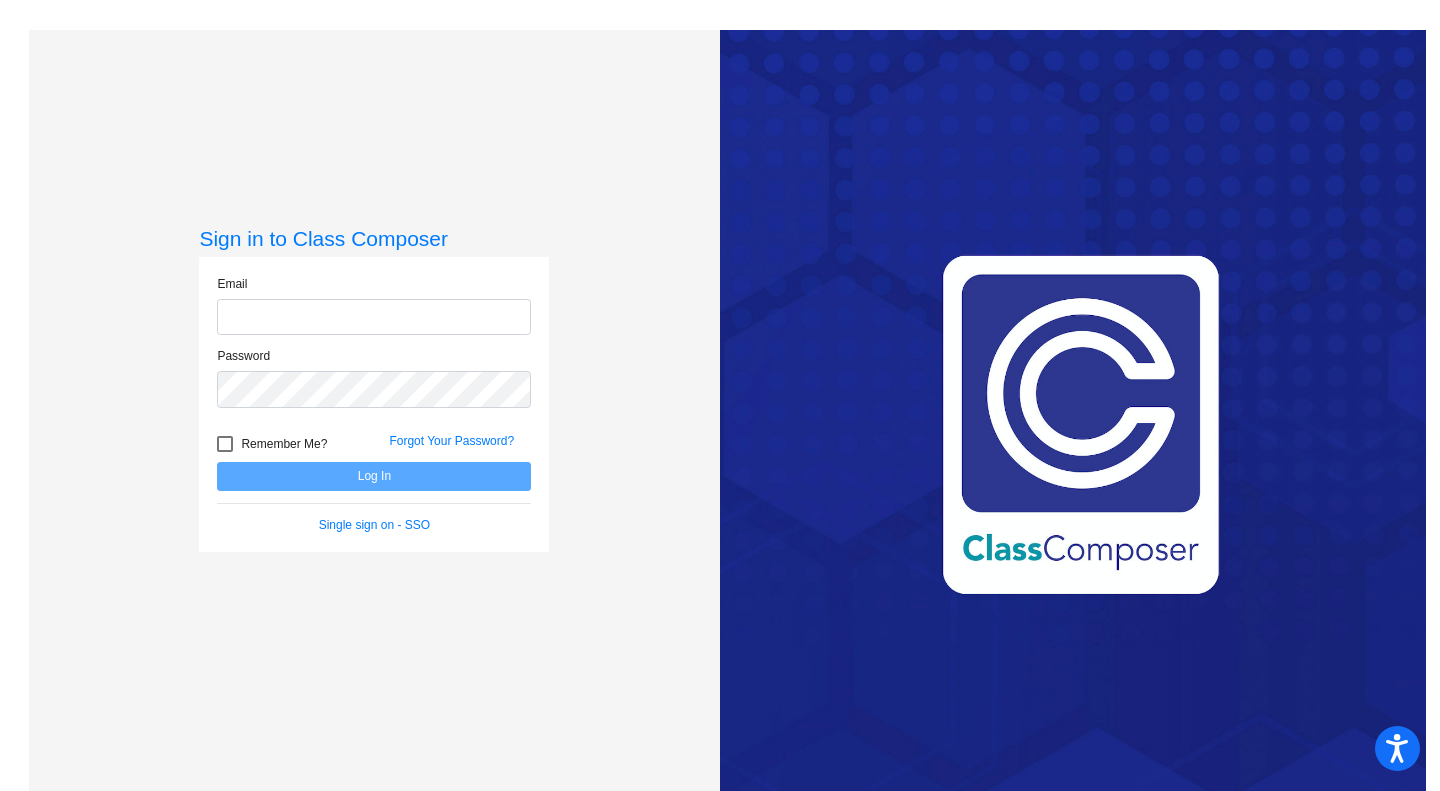 type on "[EMAIL]" 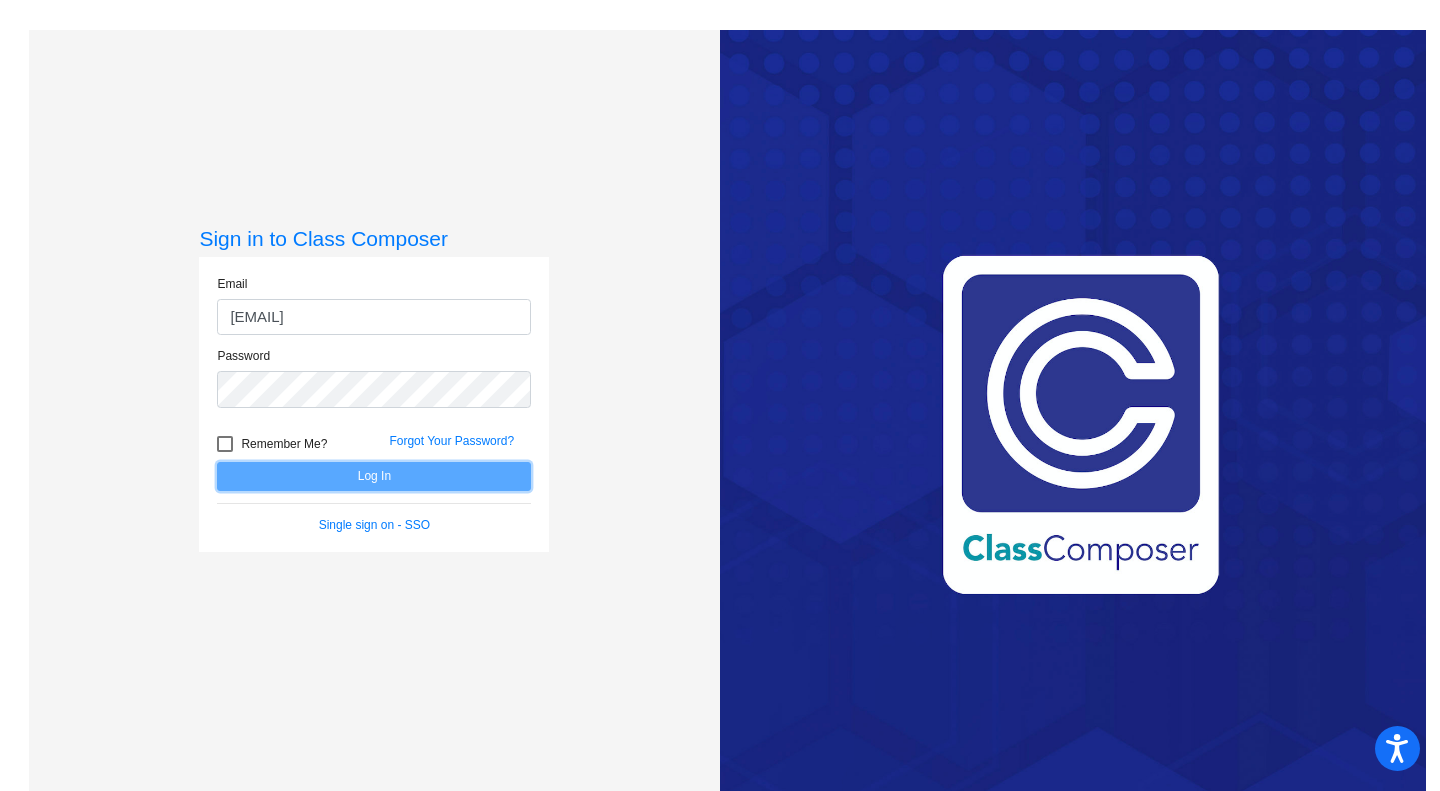 click on "Log In" 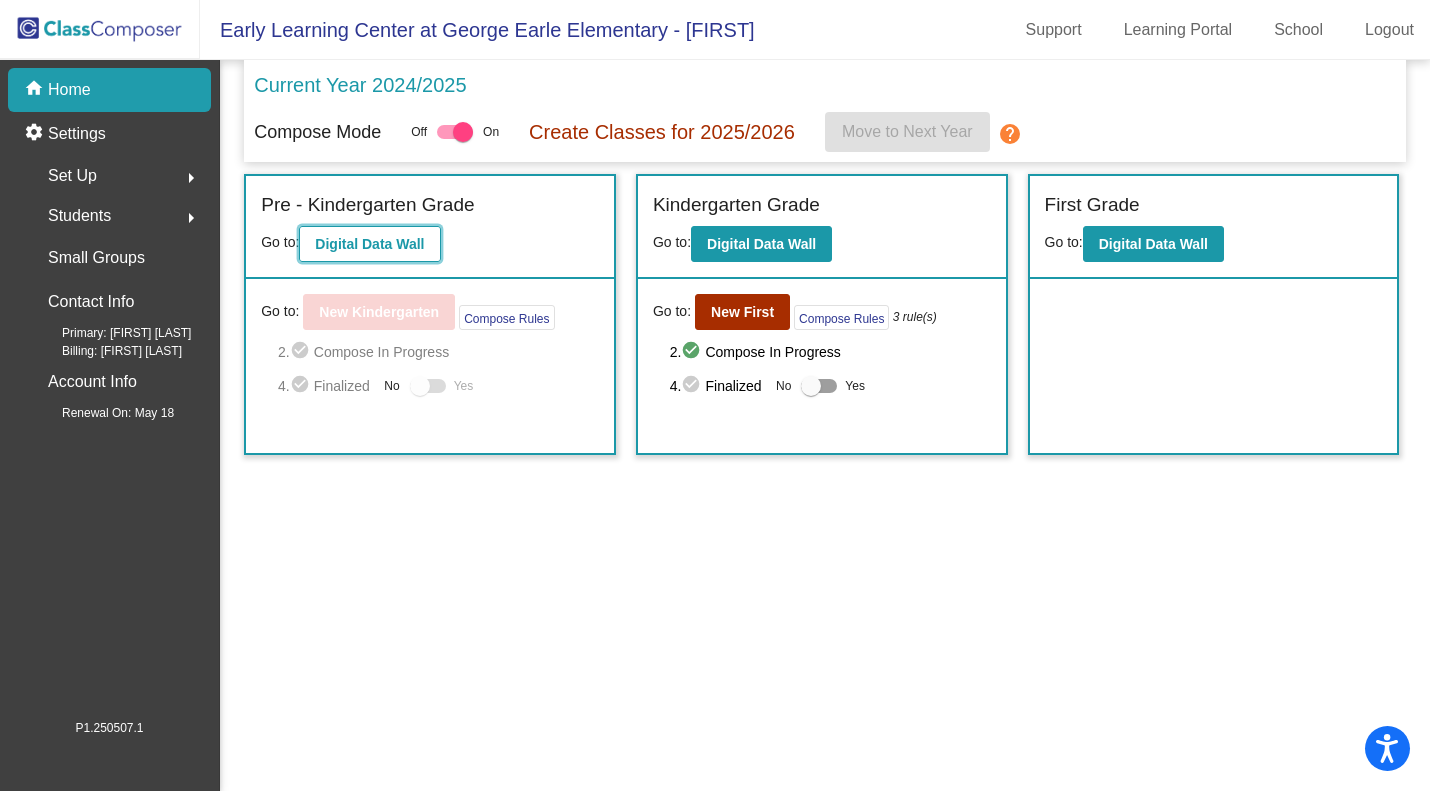 click on "Digital Data Wall" 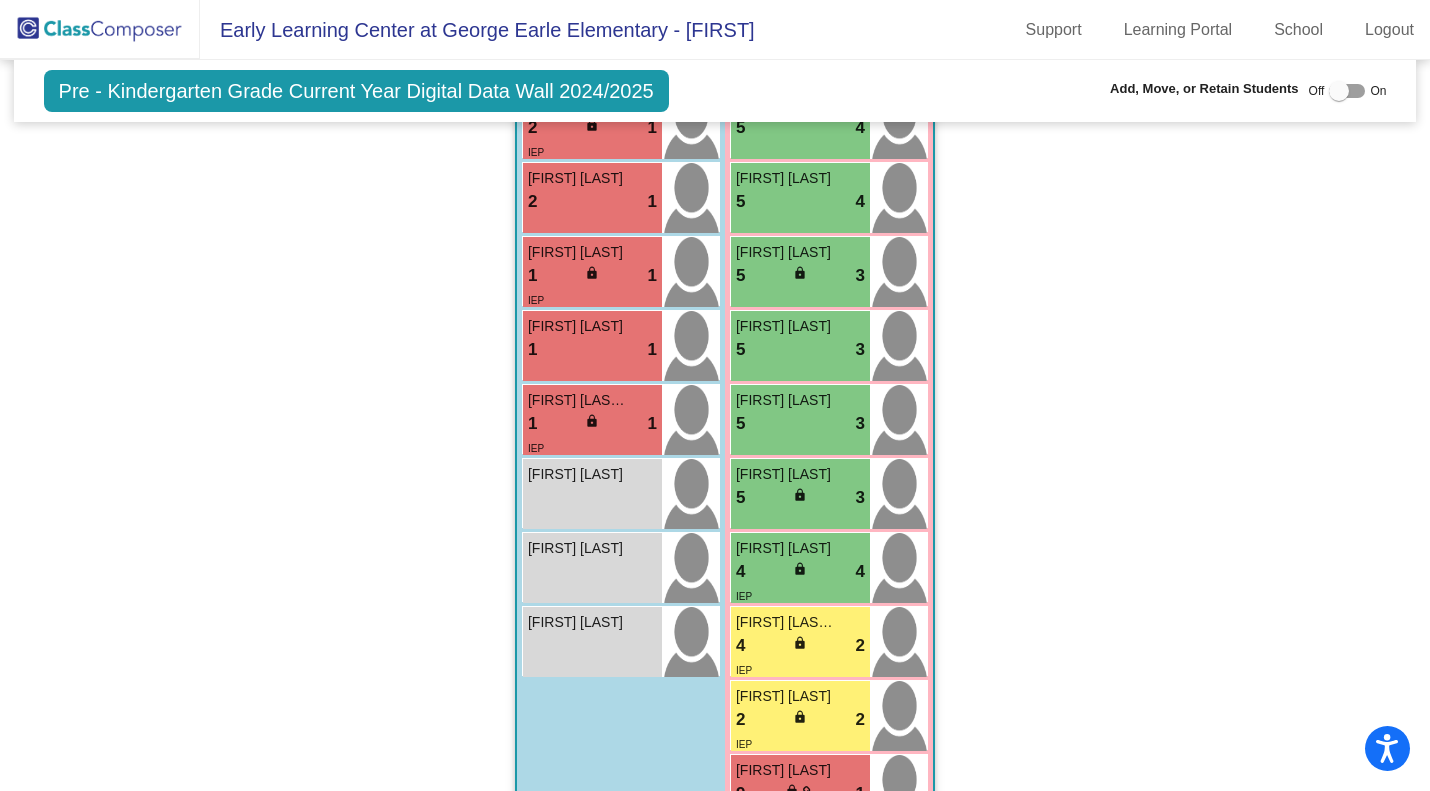 scroll, scrollTop: 7800, scrollLeft: 0, axis: vertical 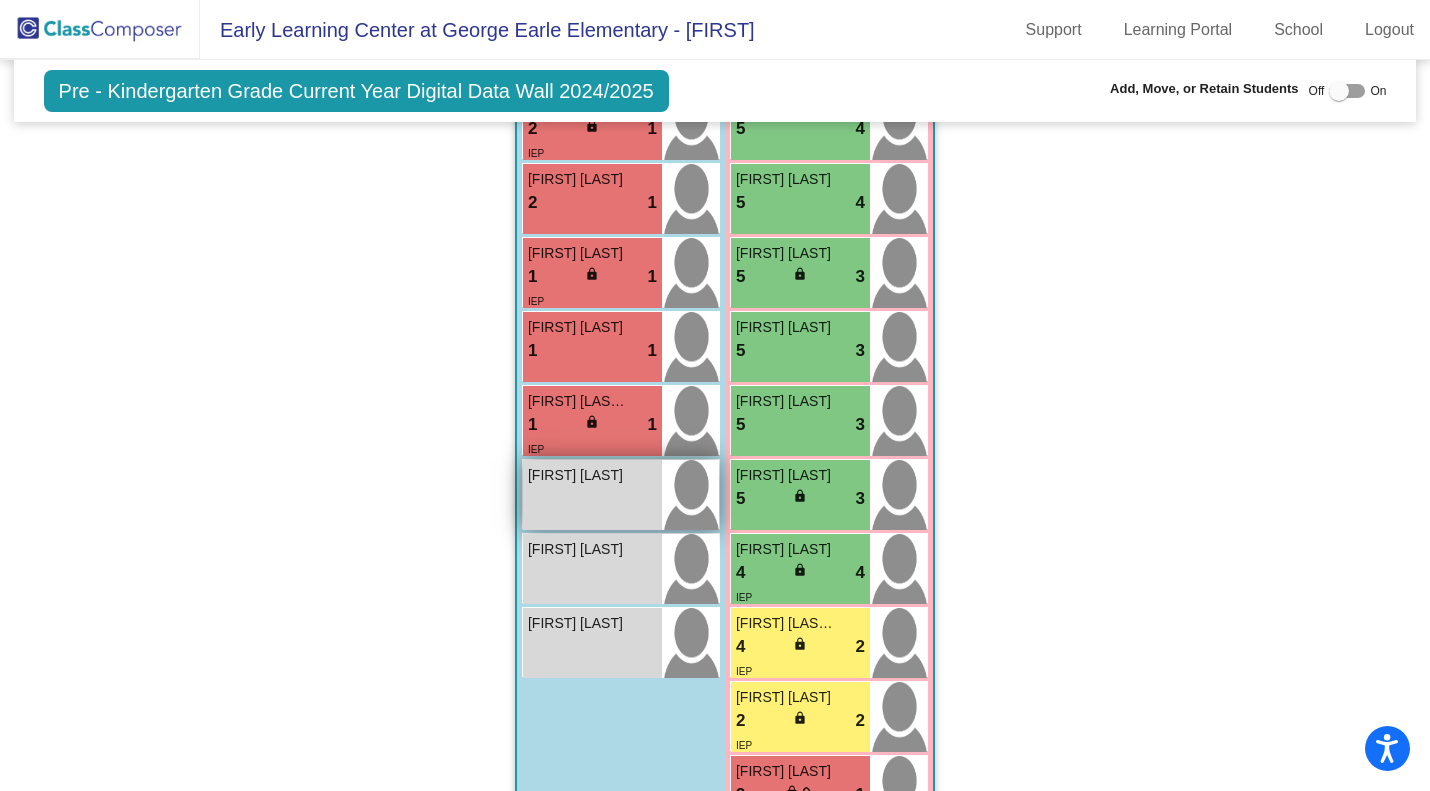 click on "[FIRST] [LAST] lock do_not_disturb_alt" at bounding box center (592, 495) 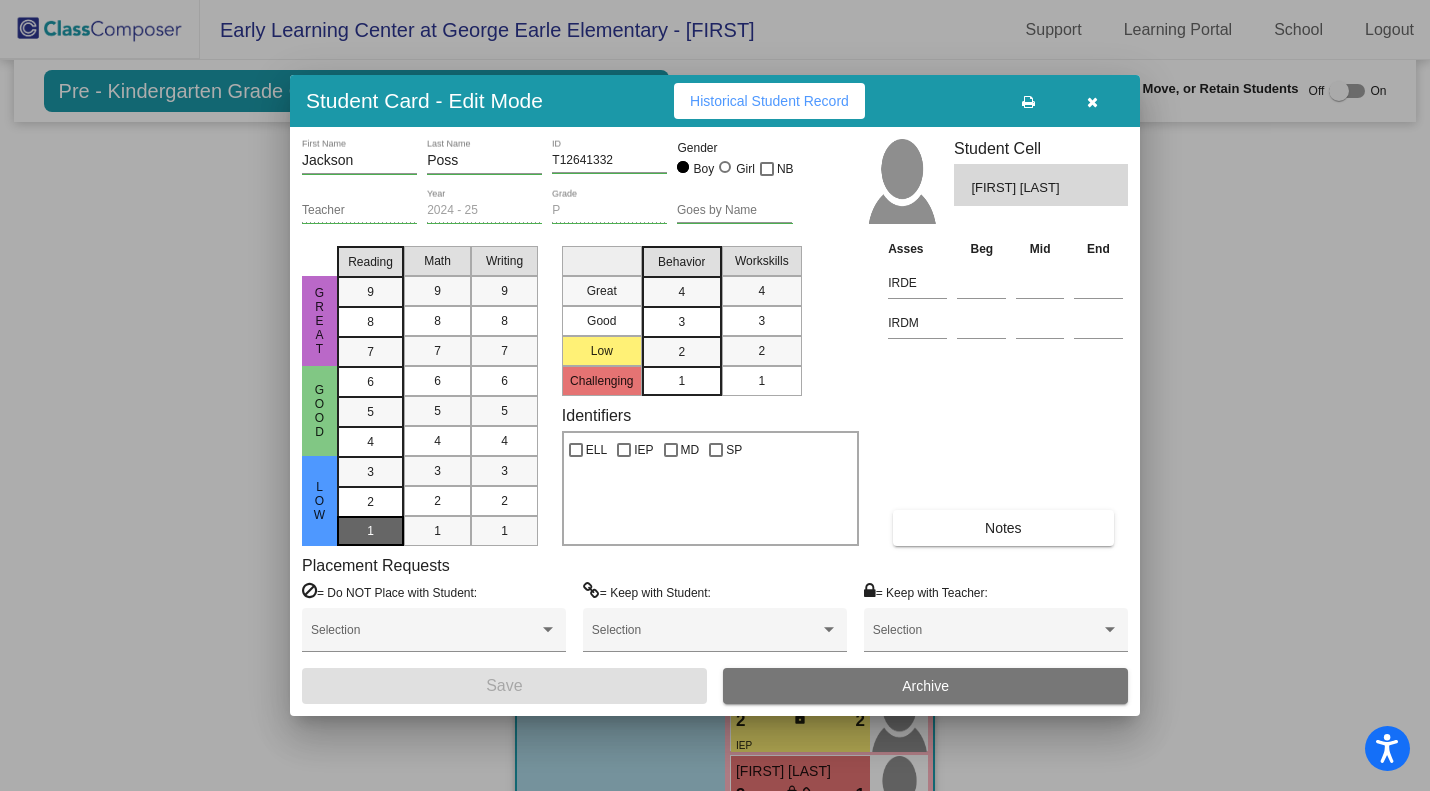 click on "1" at bounding box center (370, 472) 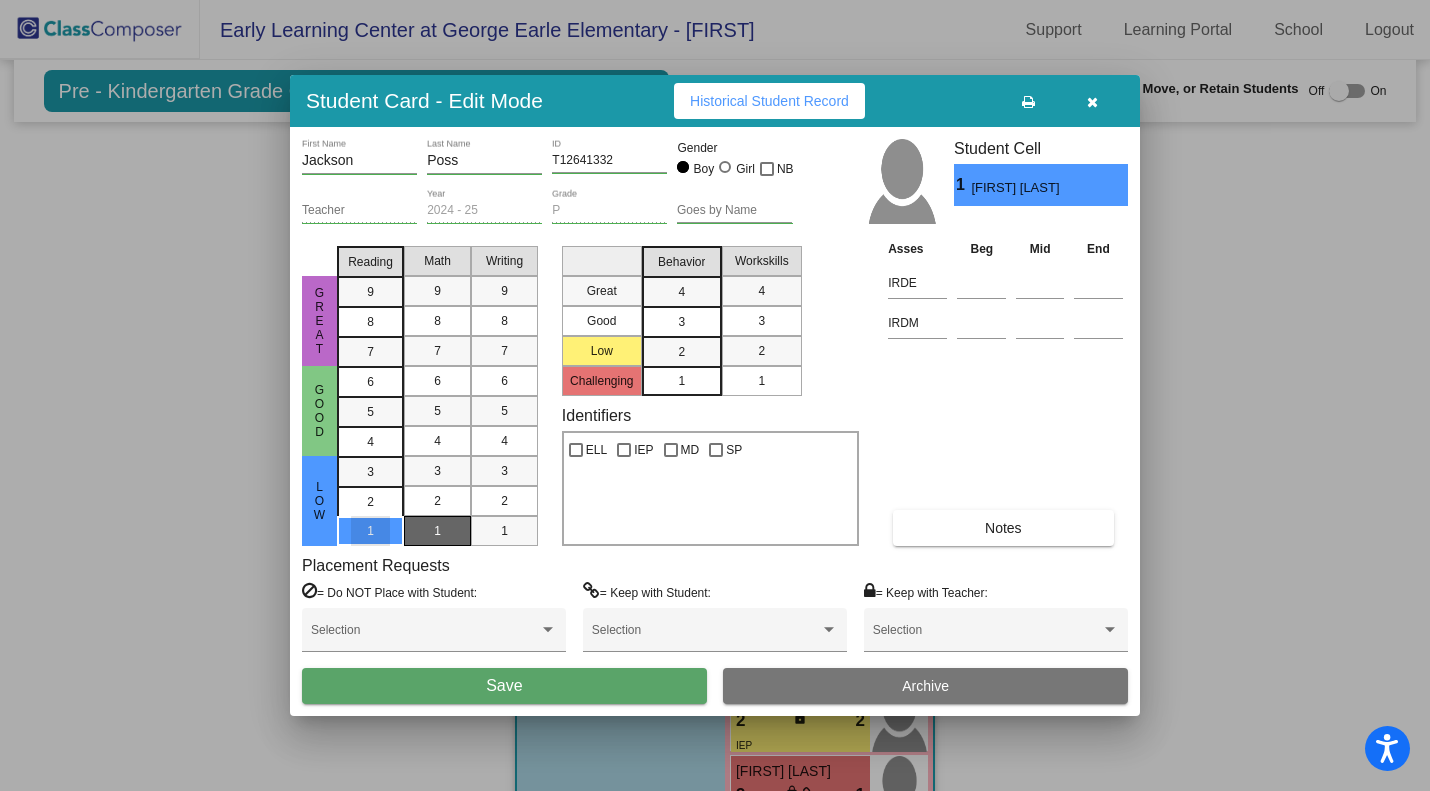 click on "1" at bounding box center (437, 531) 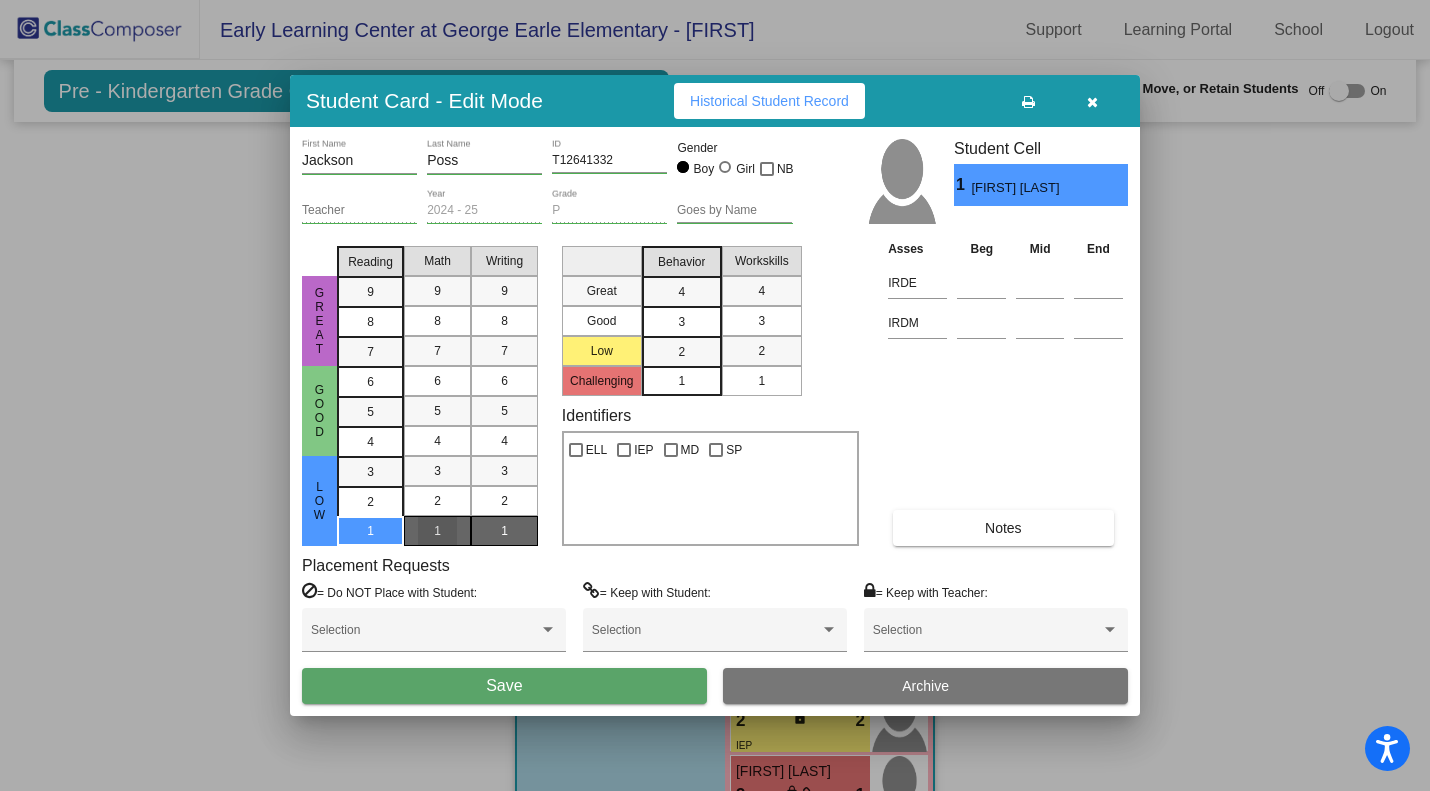 click on "1" at bounding box center [504, 531] 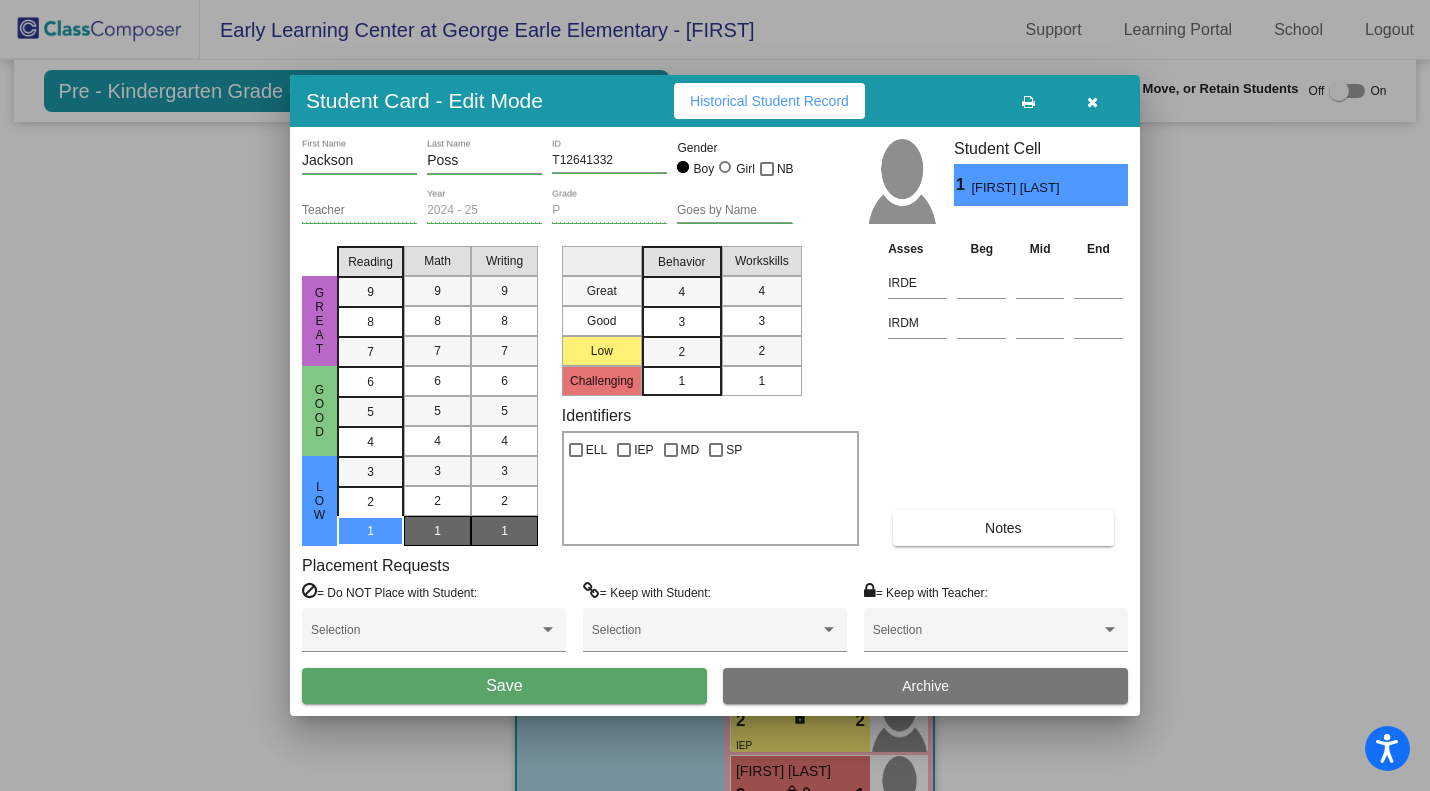 click on "1" at bounding box center (681, 381) 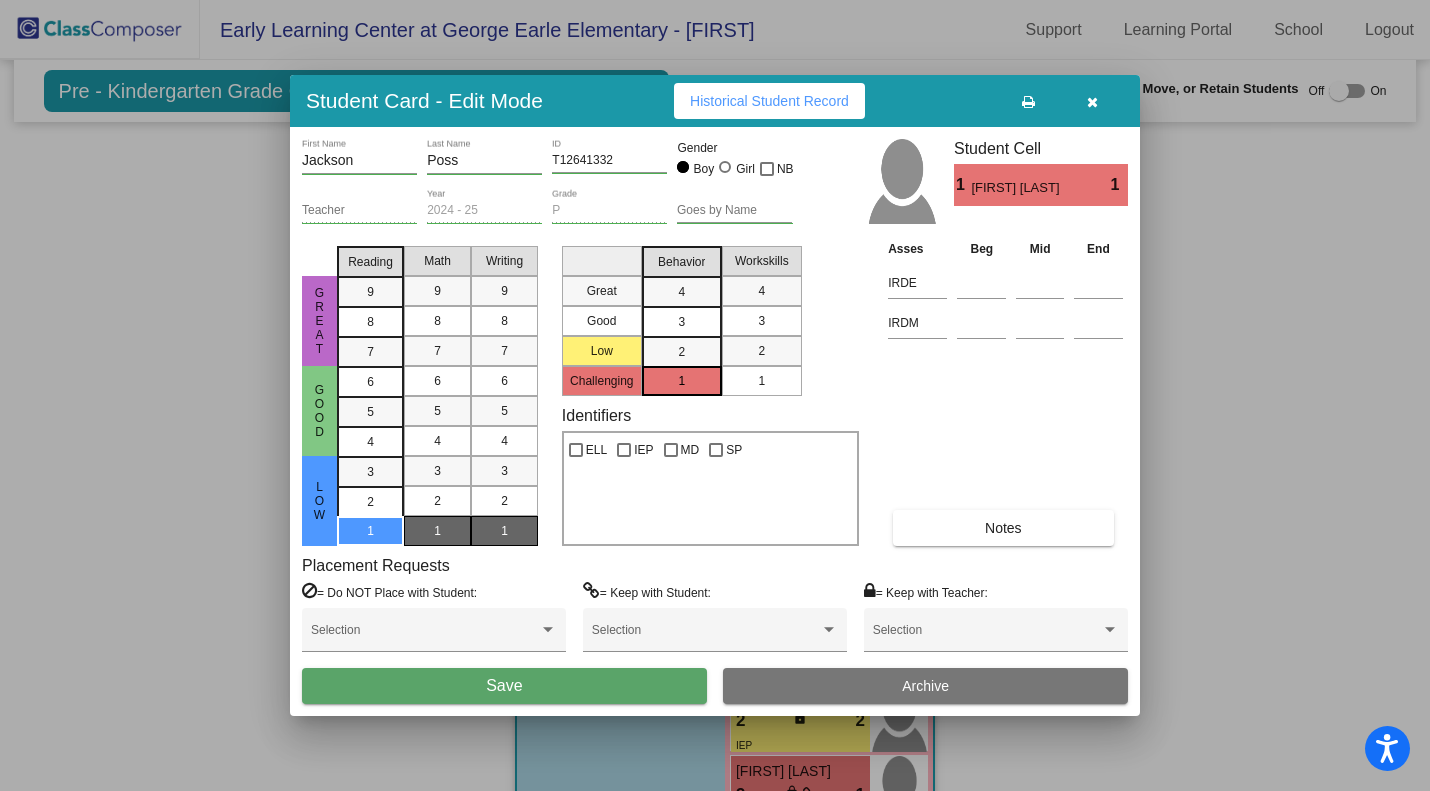 click on "1" at bounding box center [761, 381] 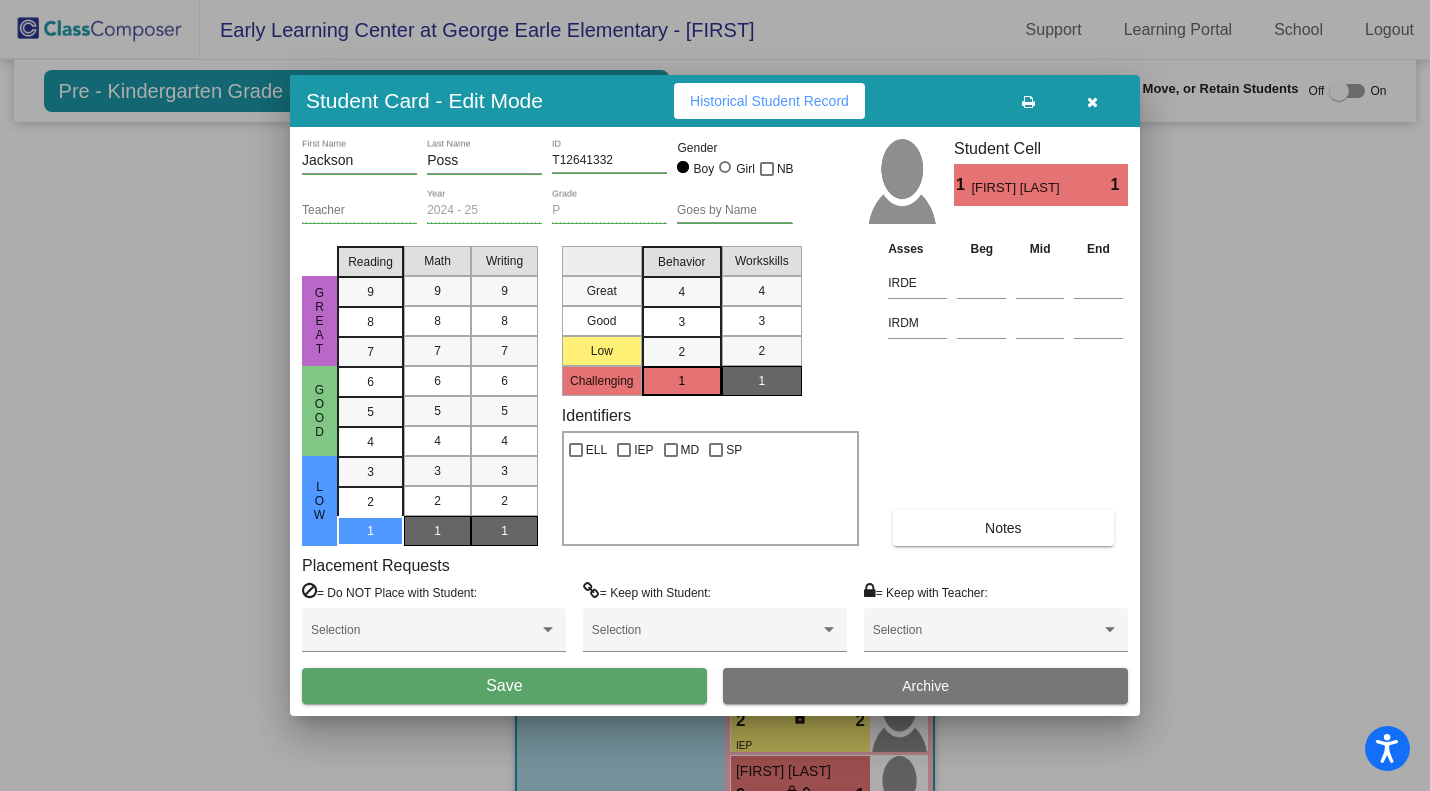 click on "Save" at bounding box center [504, 686] 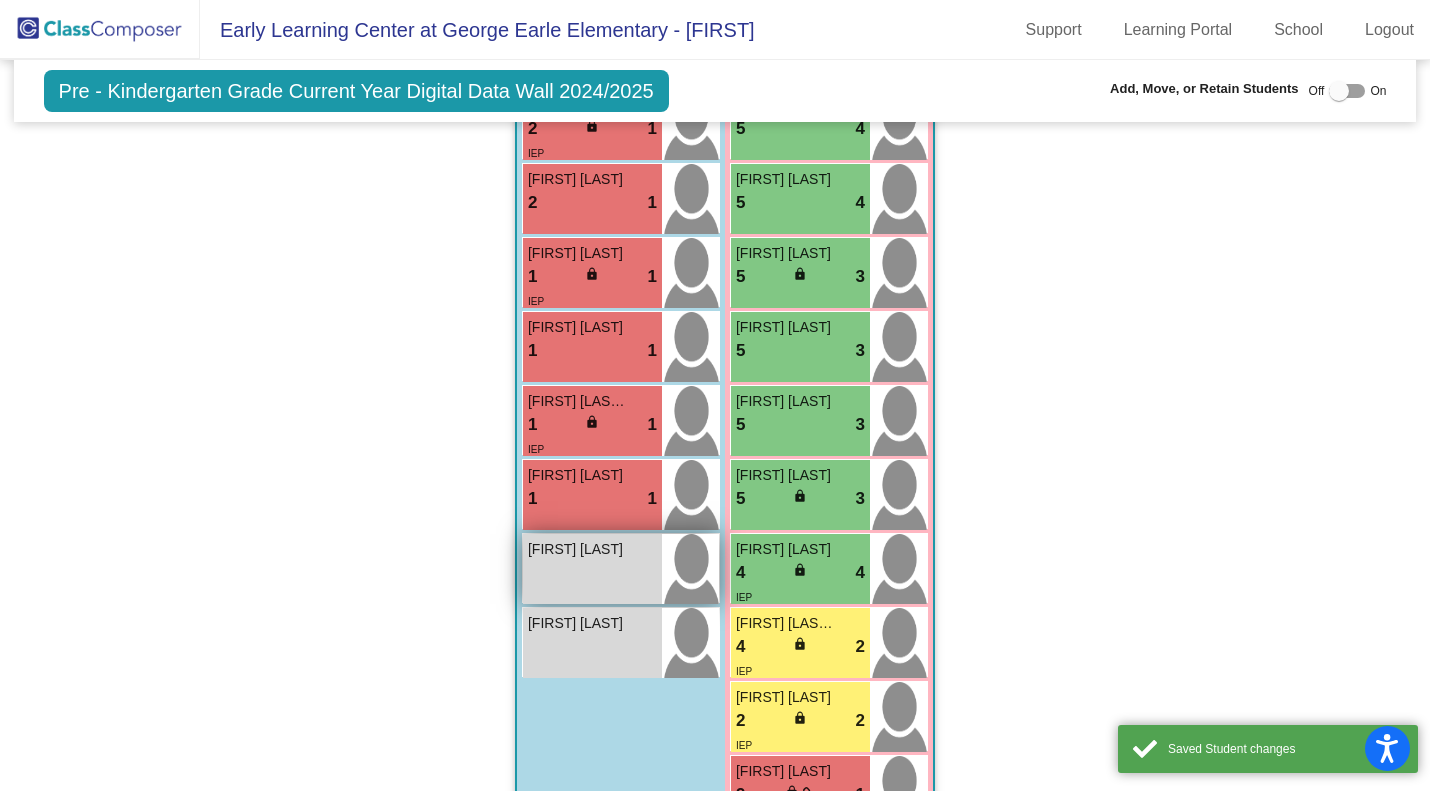 click on "Malcolm Martinez lock do_not_disturb_alt" at bounding box center [592, 569] 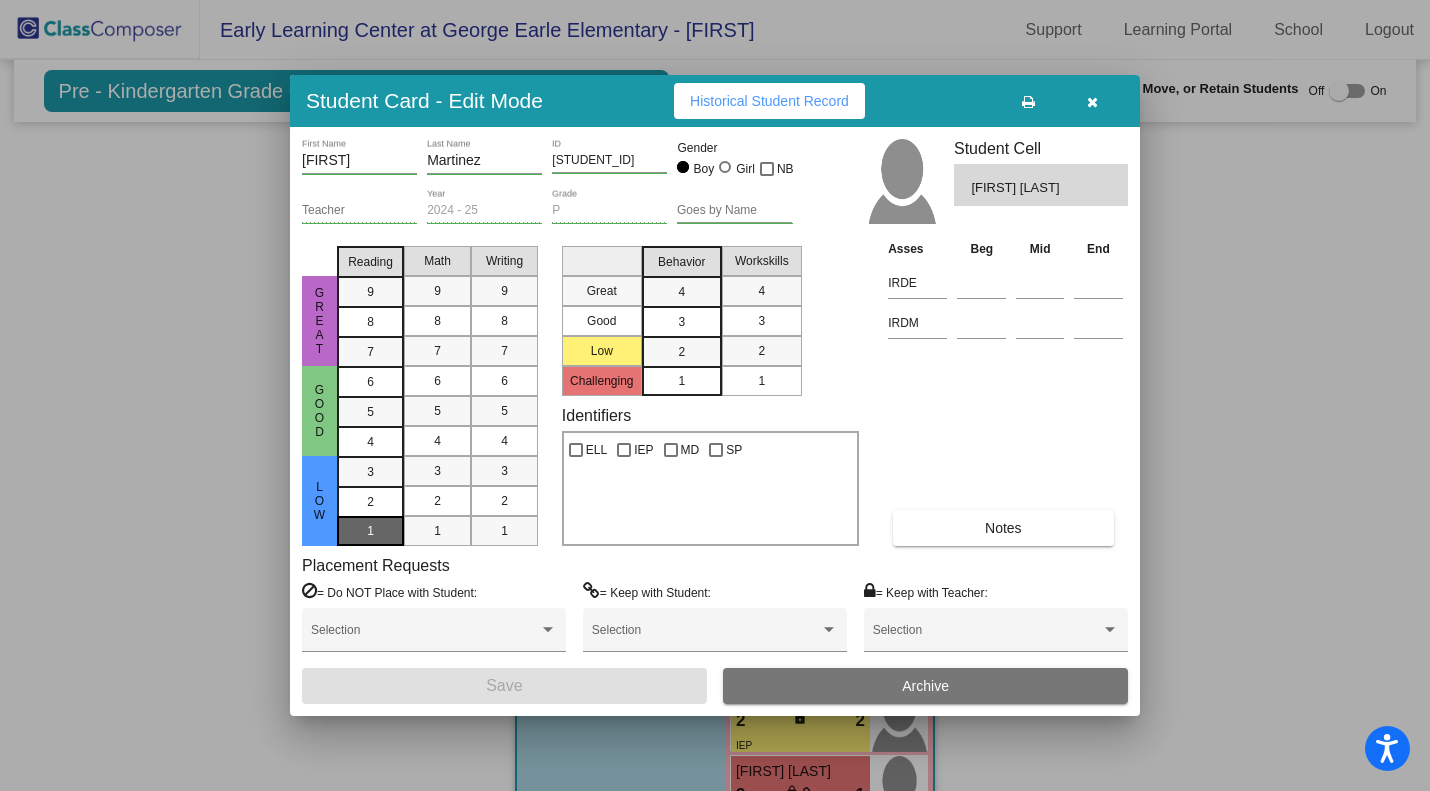 click on "1" at bounding box center (370, 472) 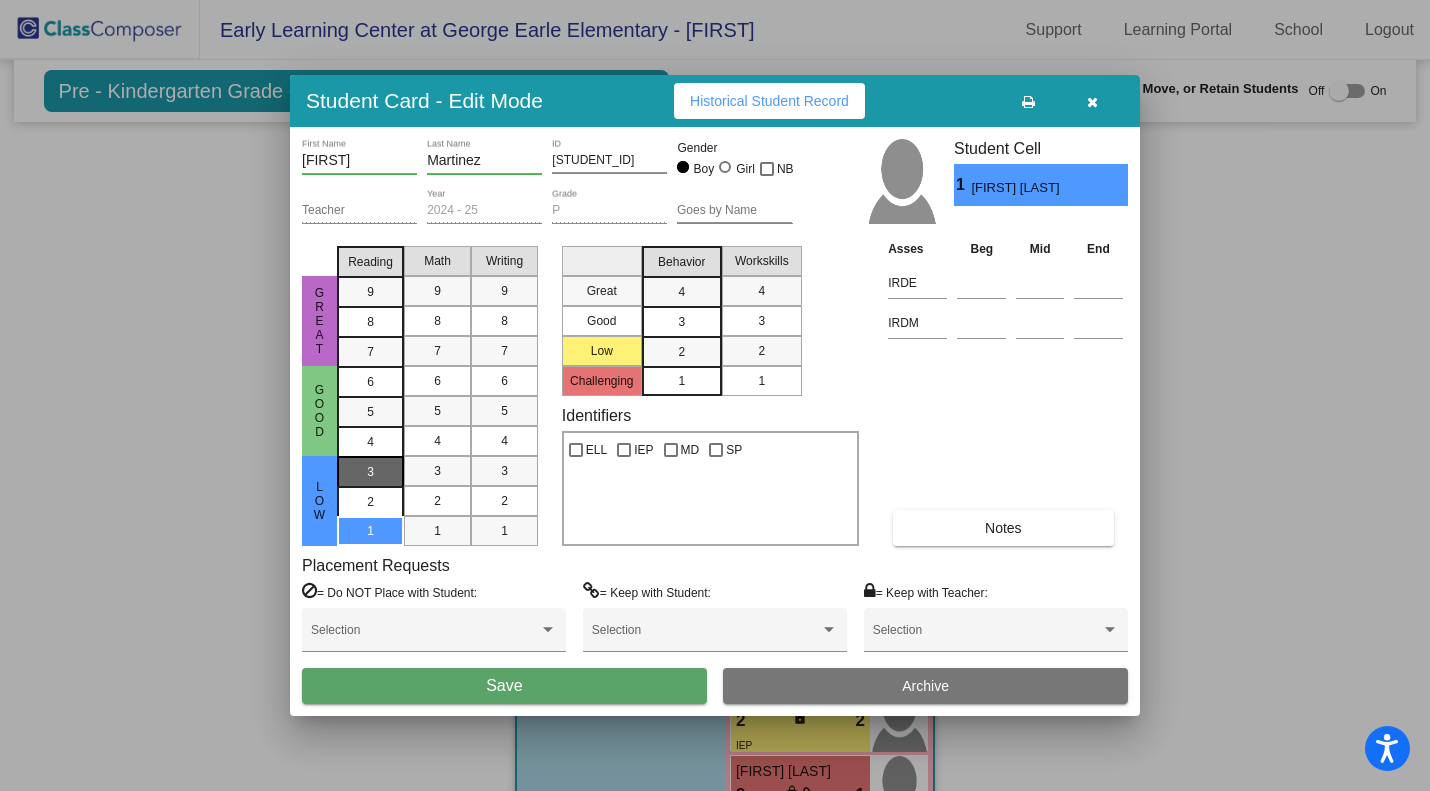 click on "3" at bounding box center (370, 472) 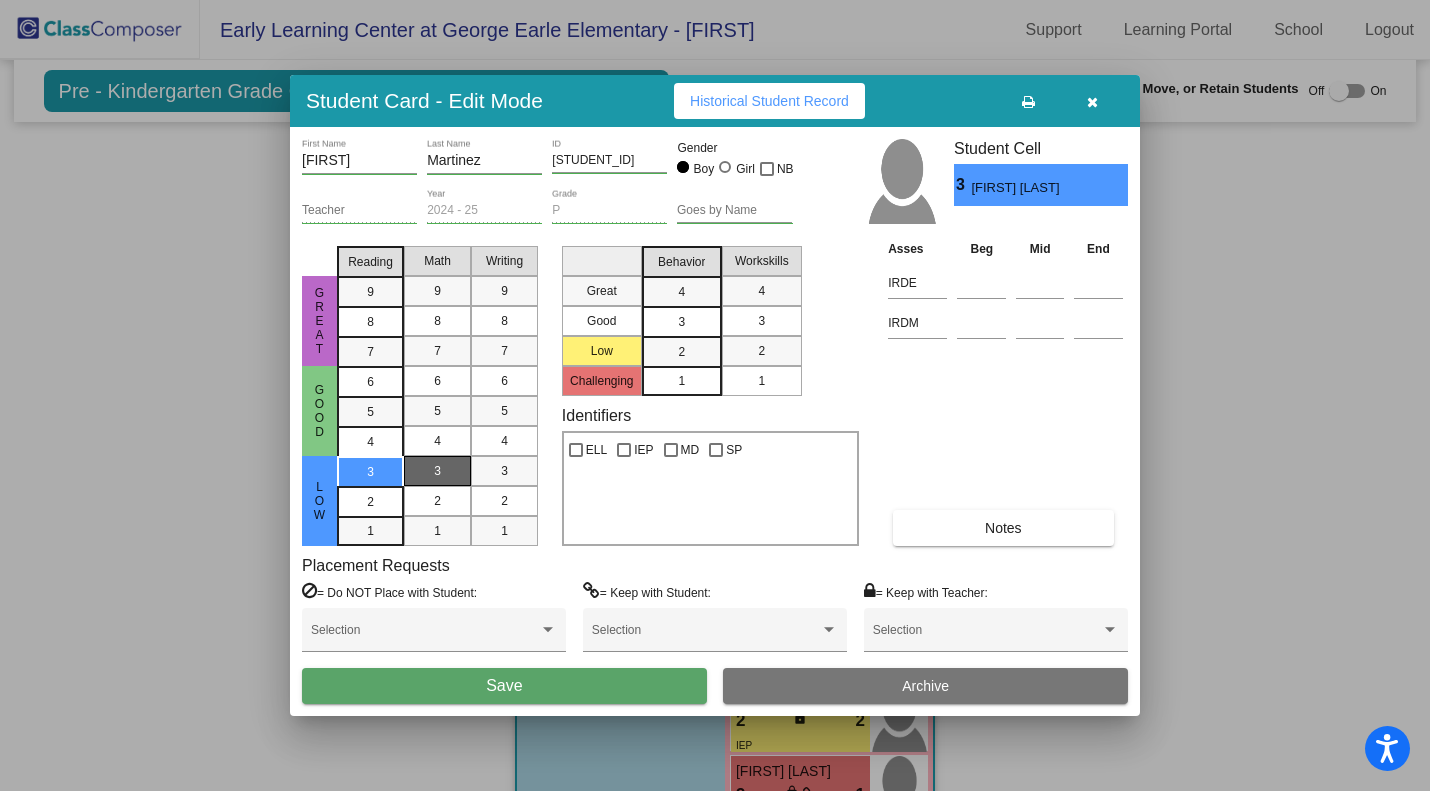 click on "3" at bounding box center (437, 471) 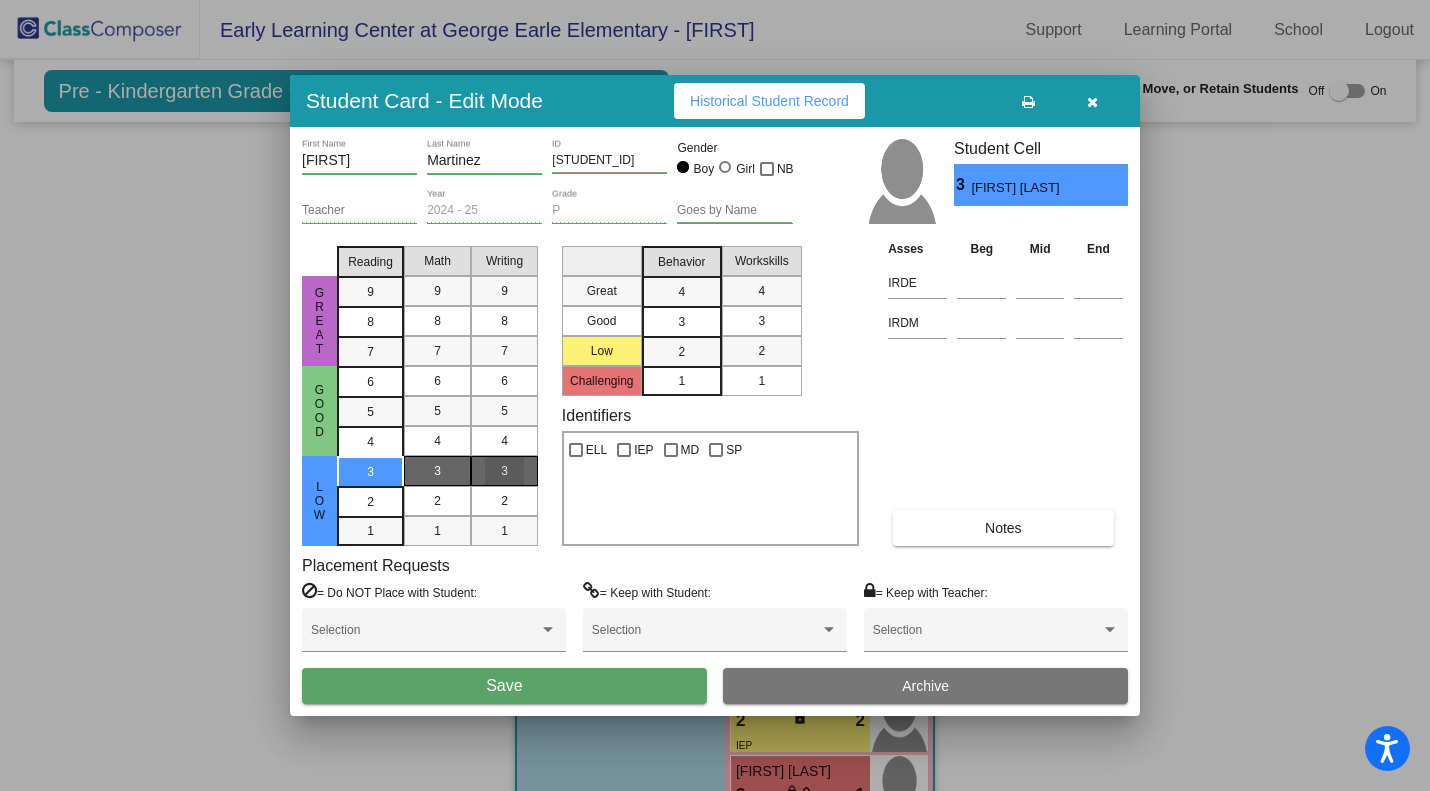 click on "3" at bounding box center [504, 471] 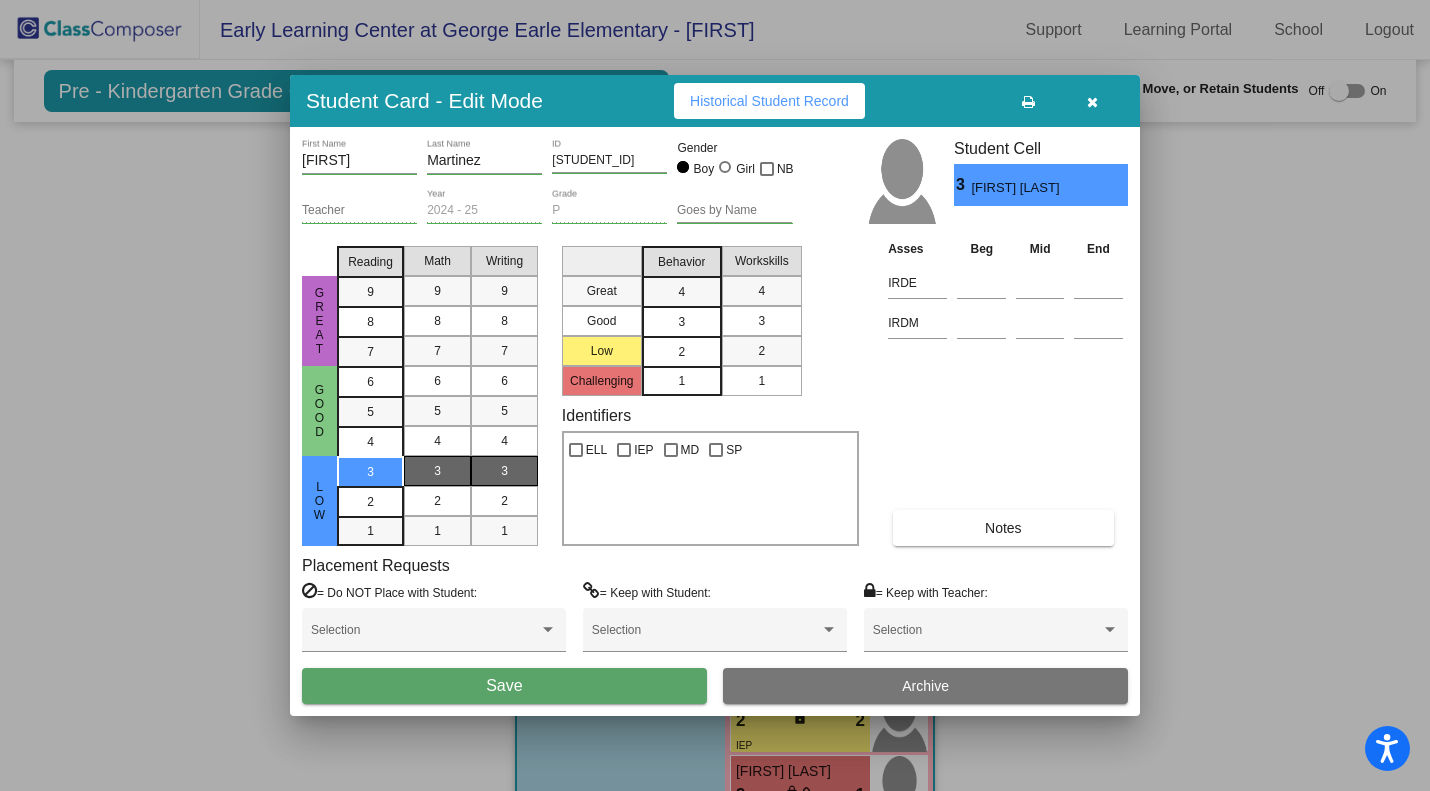 click on "2" at bounding box center [681, 352] 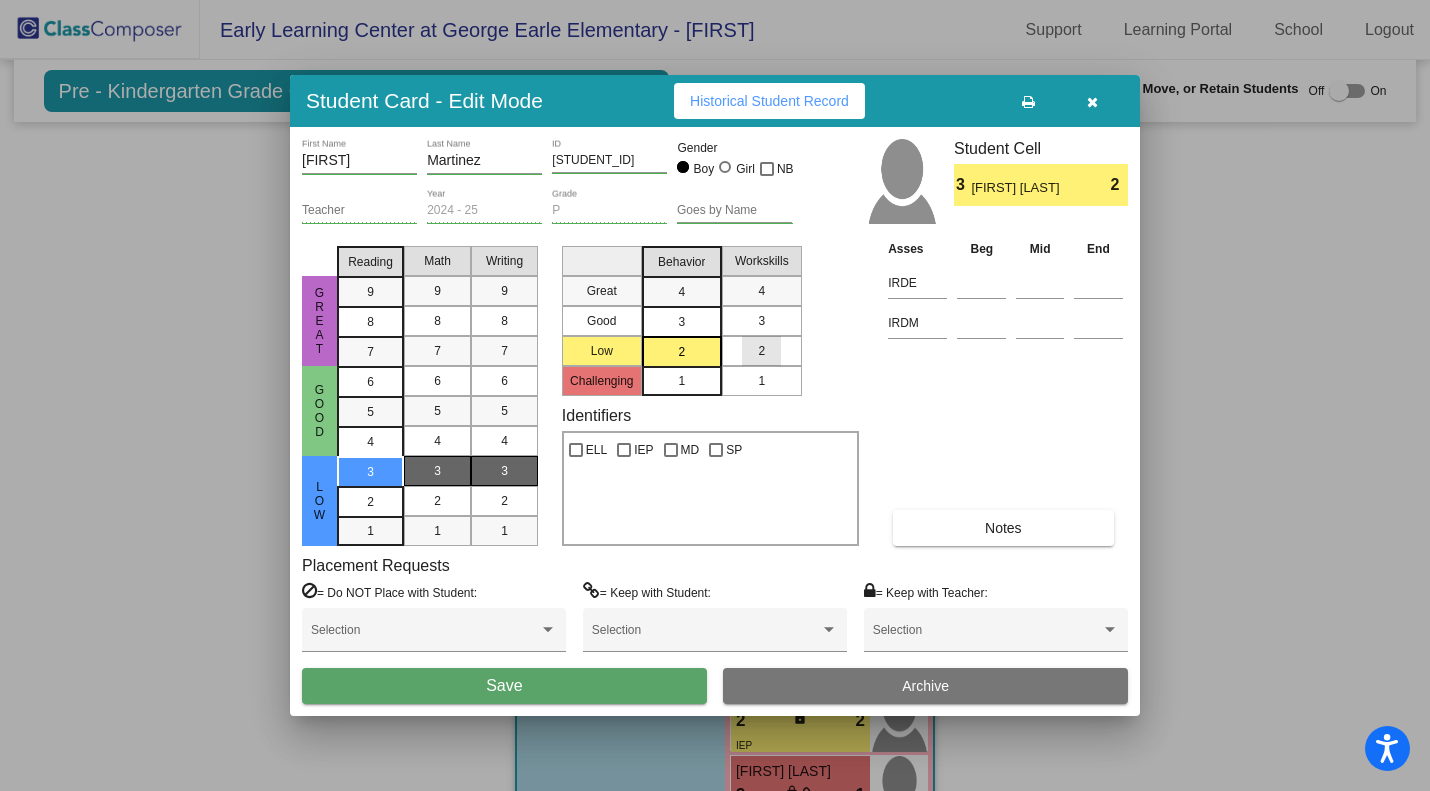 click on "2" at bounding box center [761, 351] 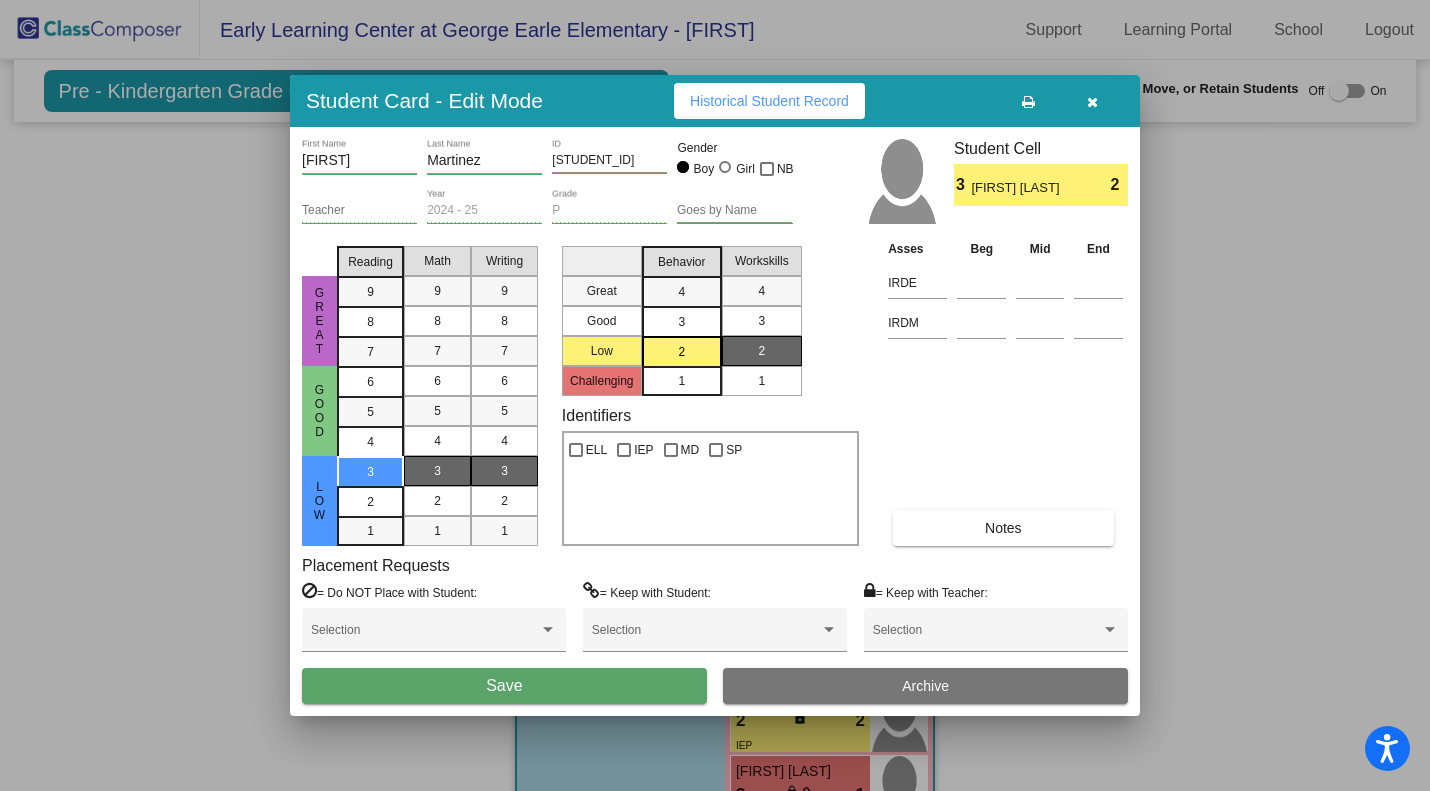 click on "Save" at bounding box center (504, 686) 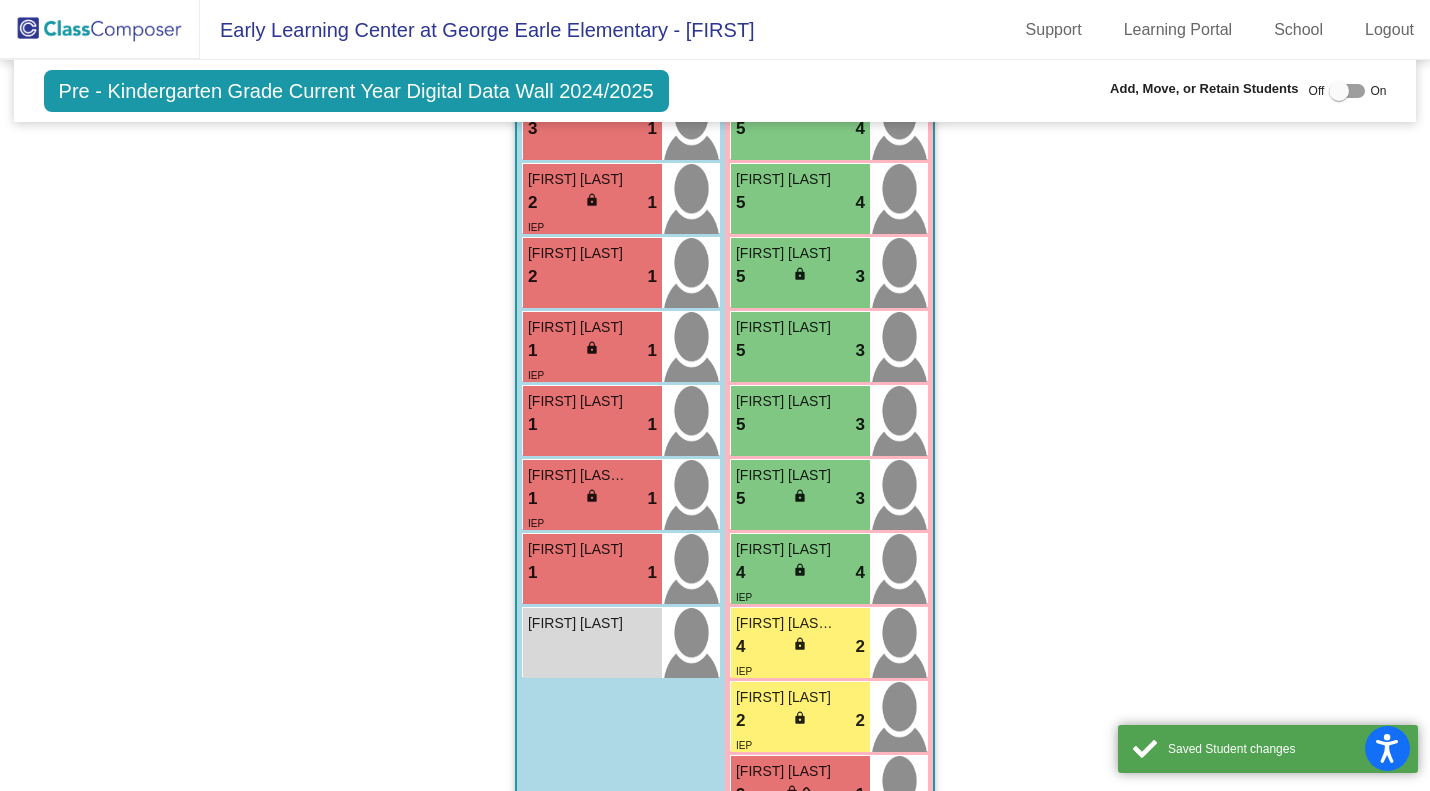 scroll, scrollTop: 7874, scrollLeft: 0, axis: vertical 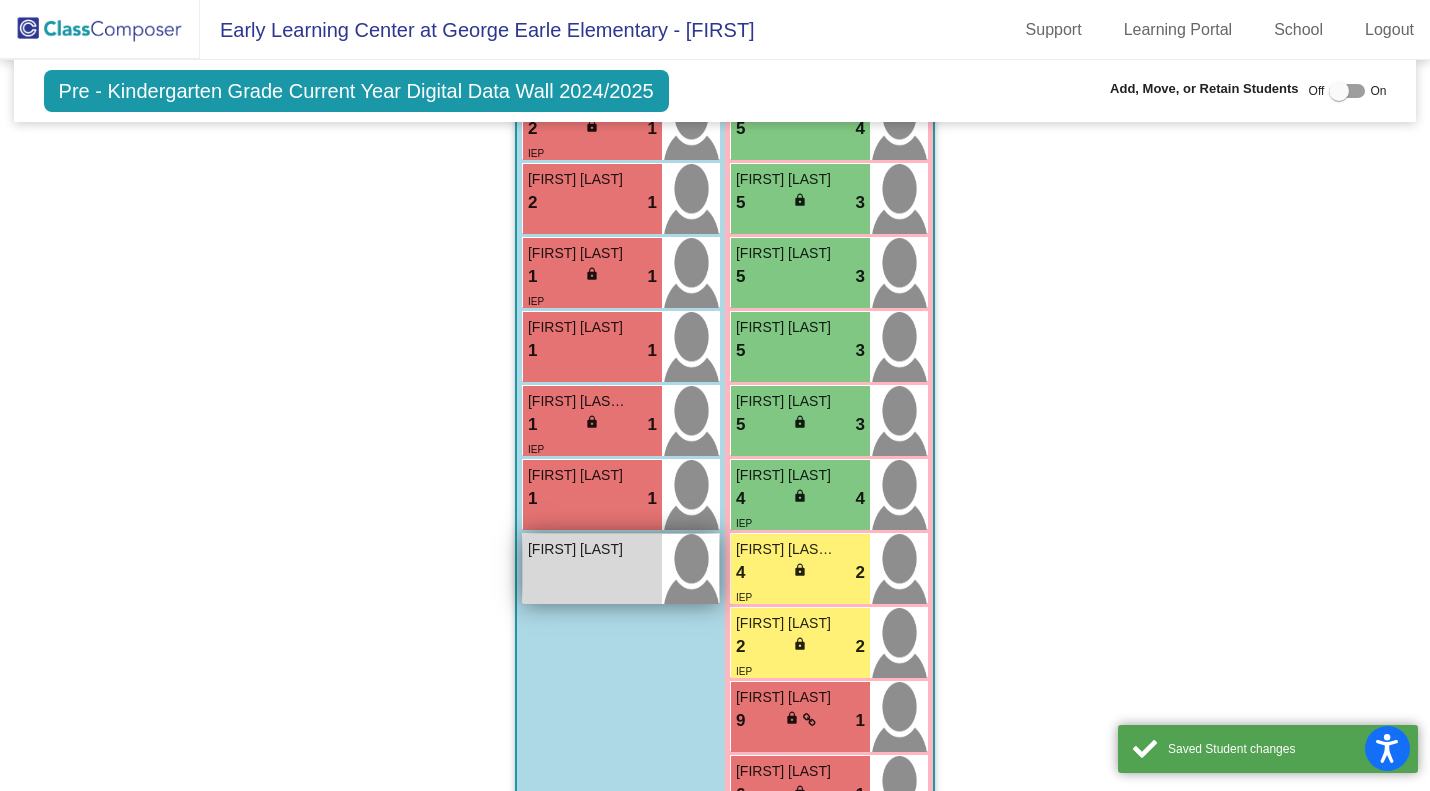 click on "Quante' Radcliff lock do_not_disturb_alt" at bounding box center (592, 569) 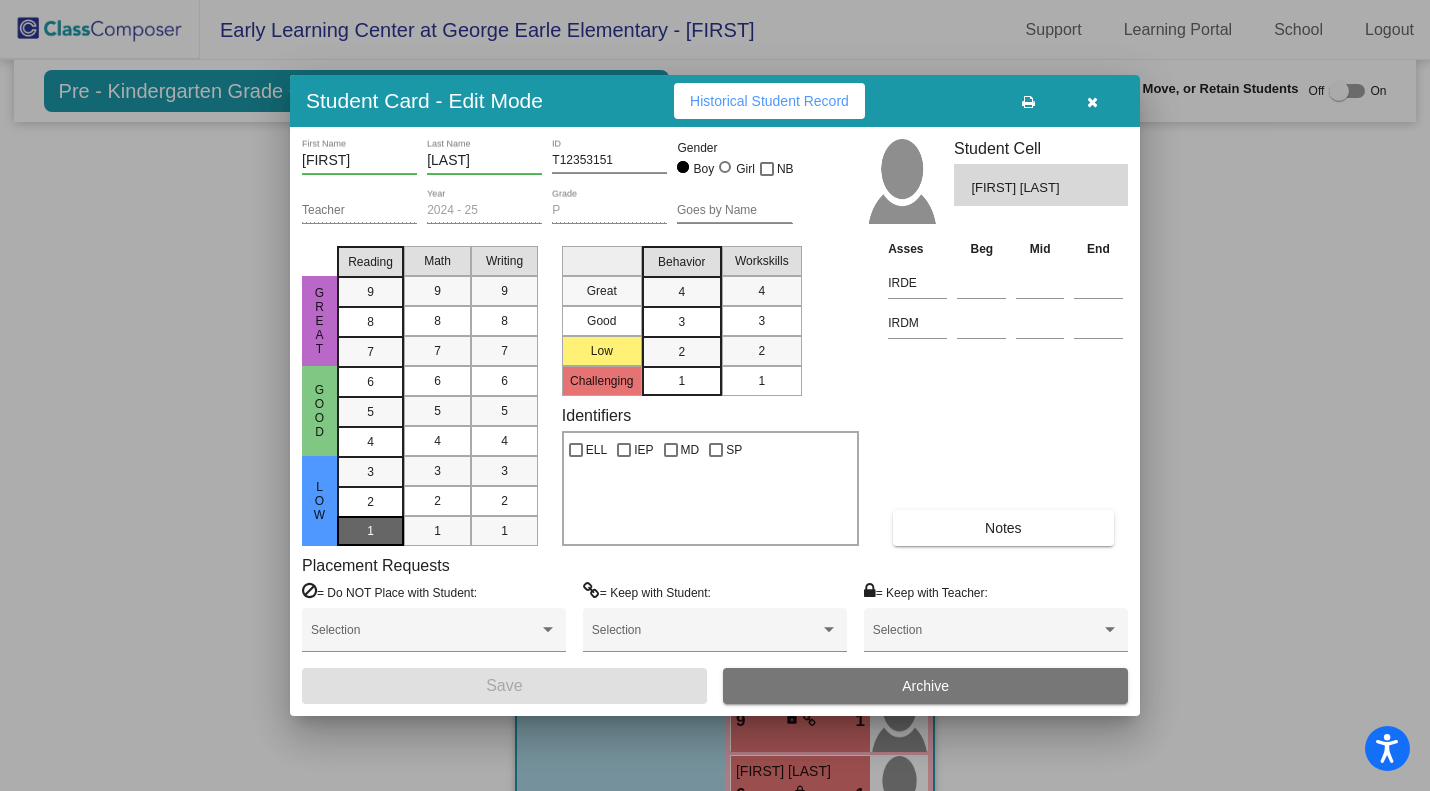 click on "1" at bounding box center (370, 472) 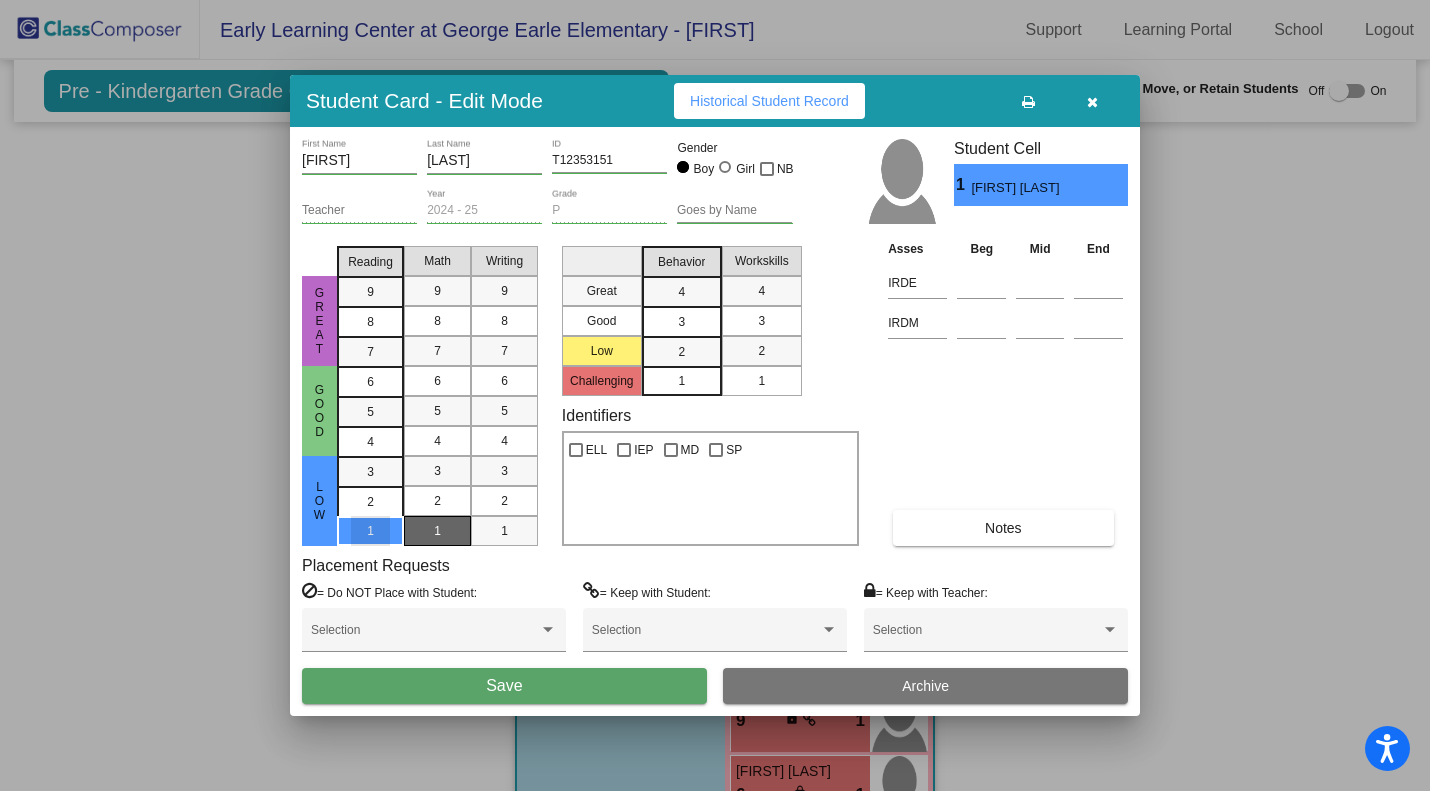 click on "1" at bounding box center [437, 531] 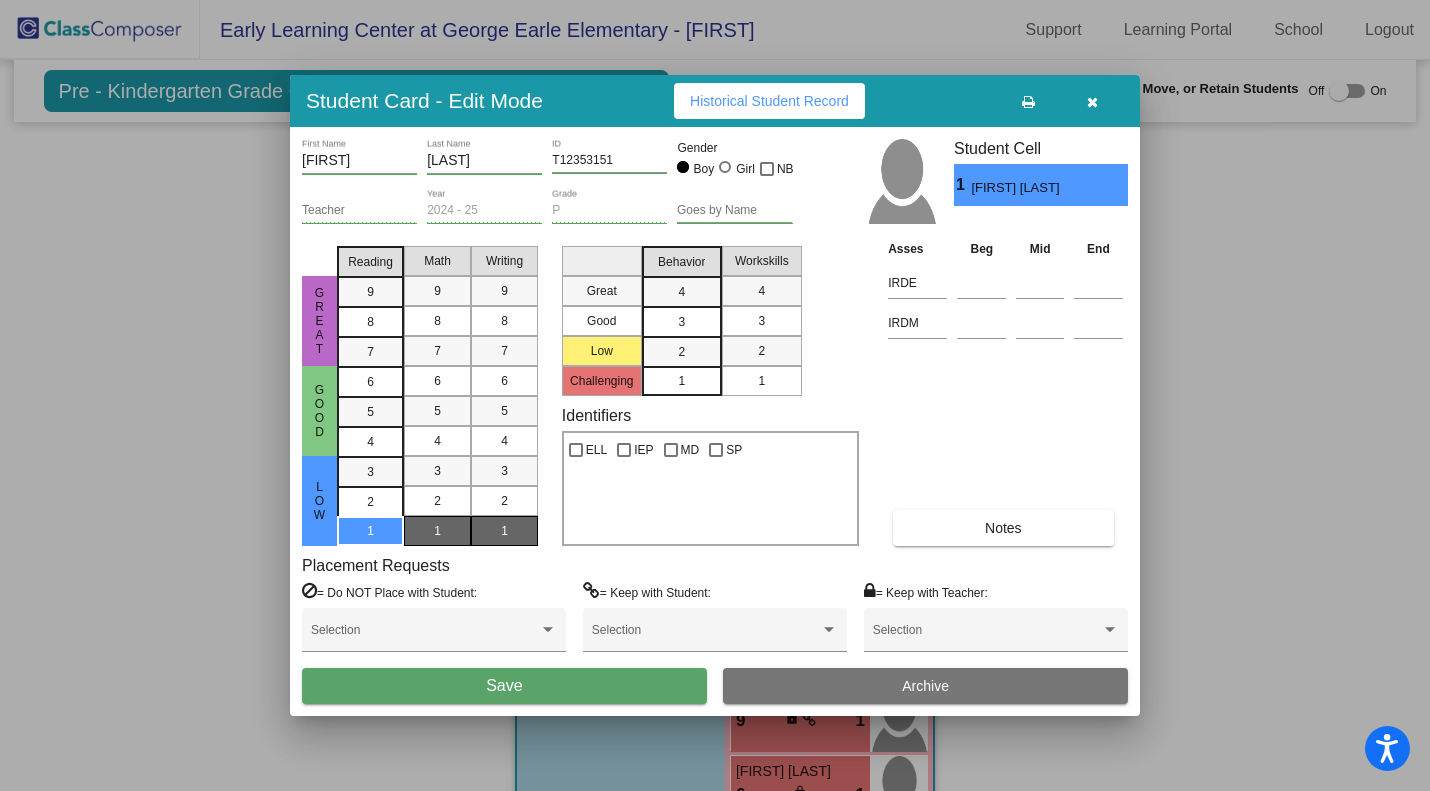 click on "1" at bounding box center (504, 531) 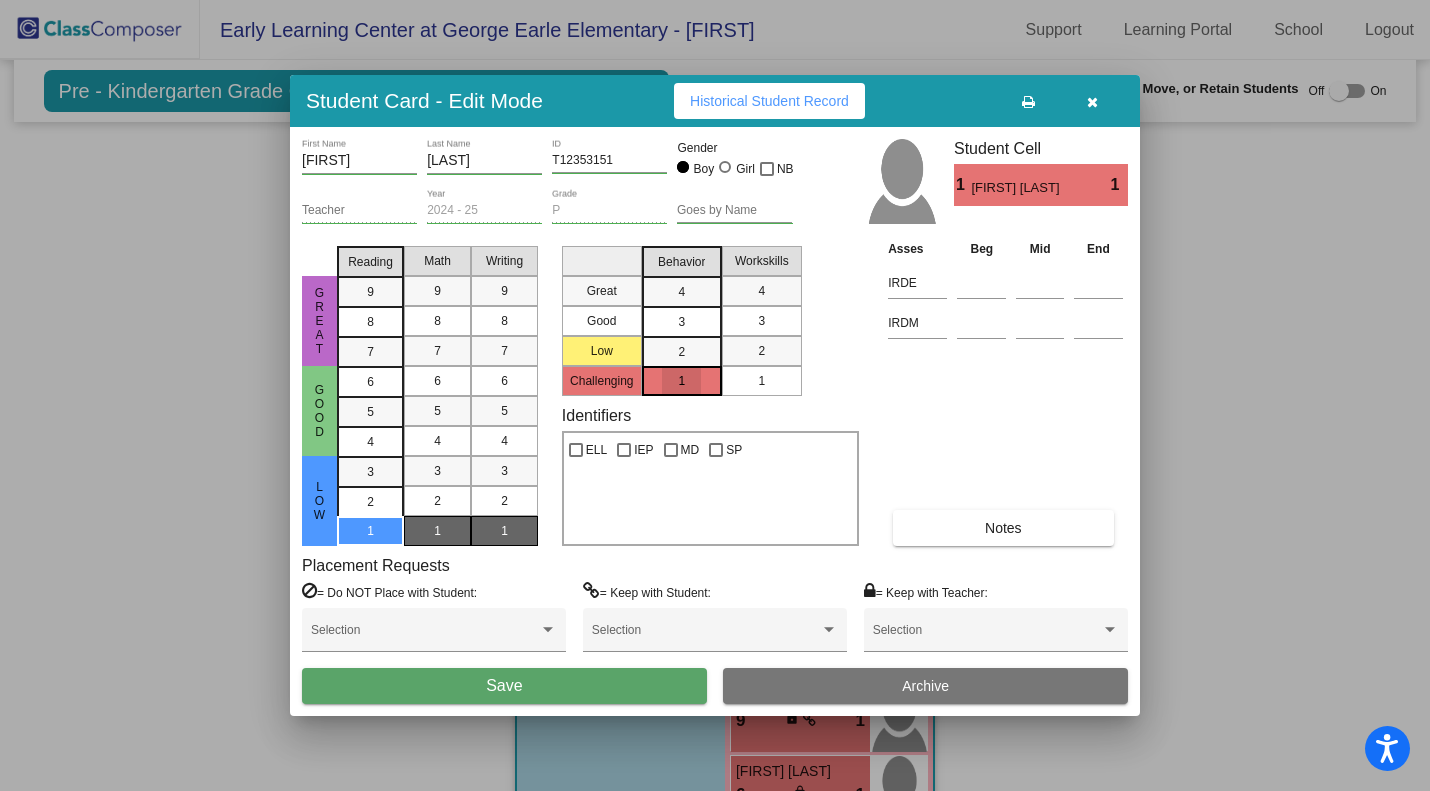 click on "1" at bounding box center (761, 381) 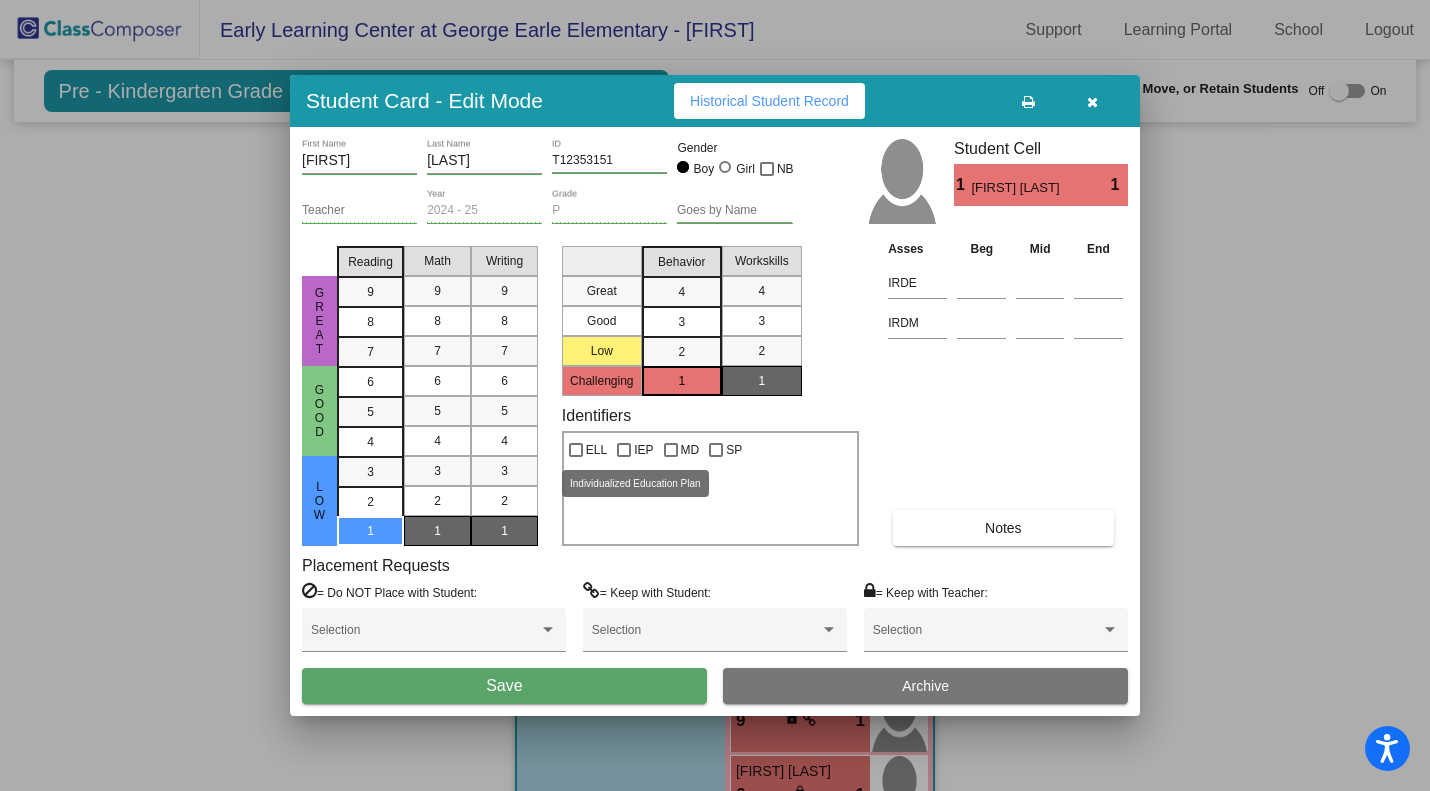 click at bounding box center (624, 450) 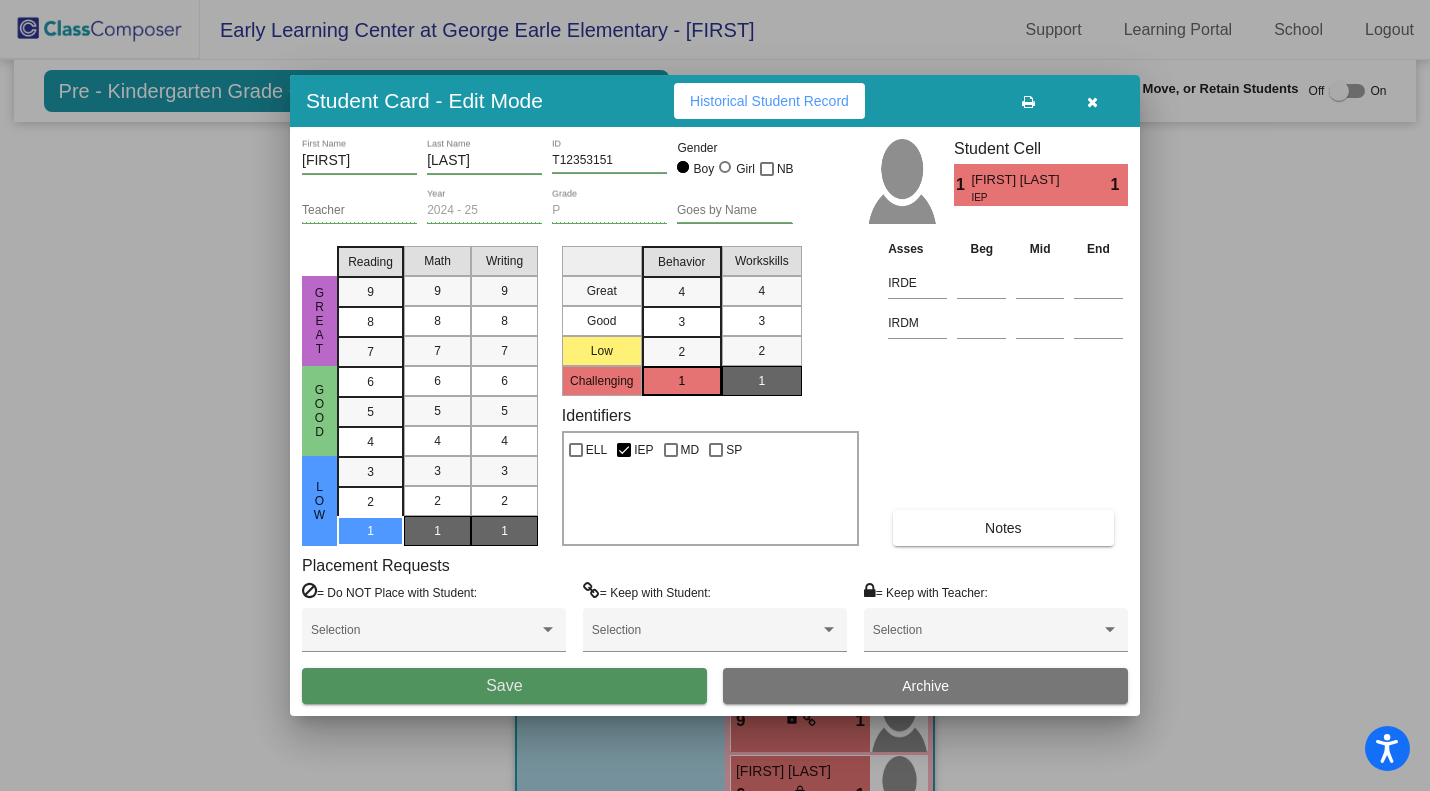 click on "Save" at bounding box center (504, 686) 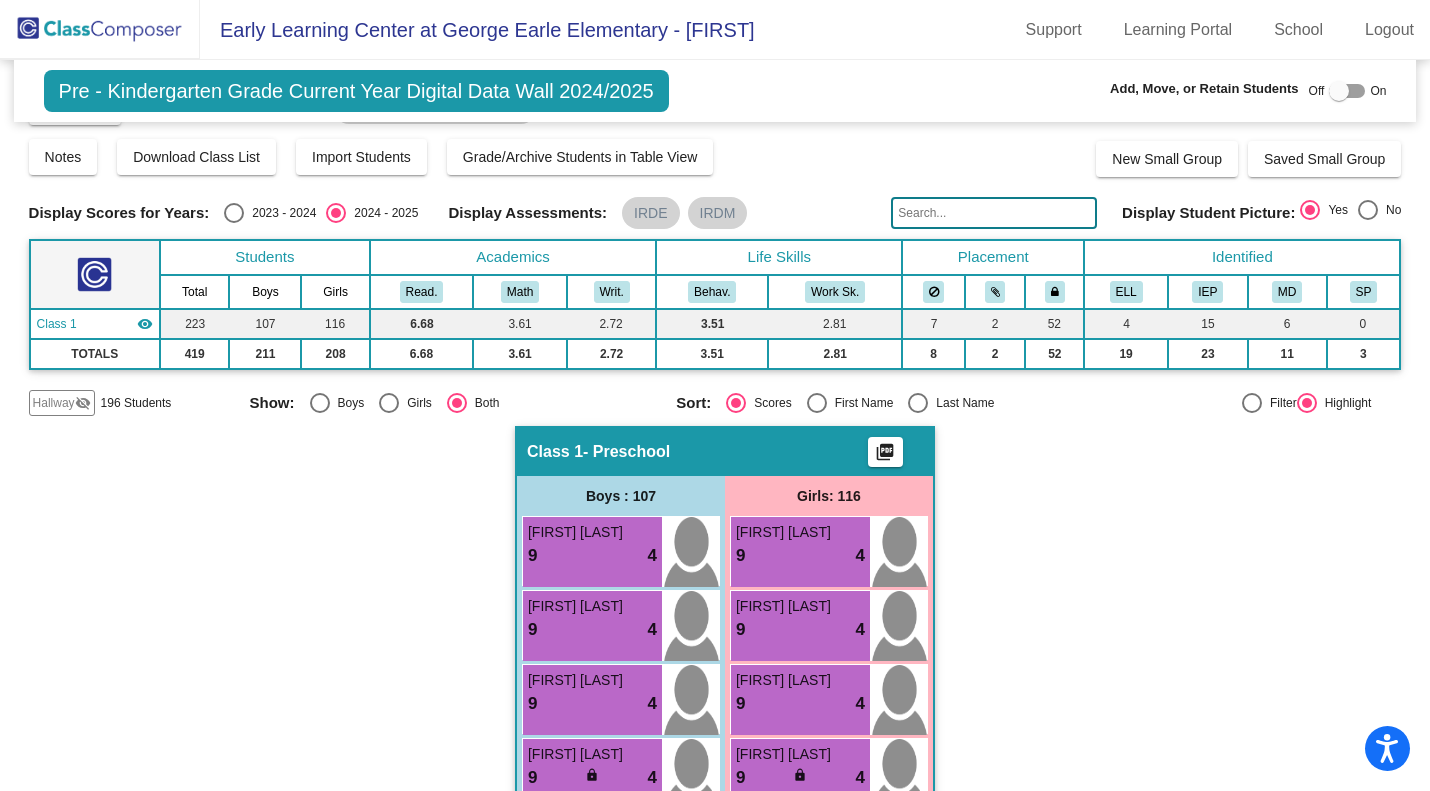 scroll, scrollTop: 0, scrollLeft: 0, axis: both 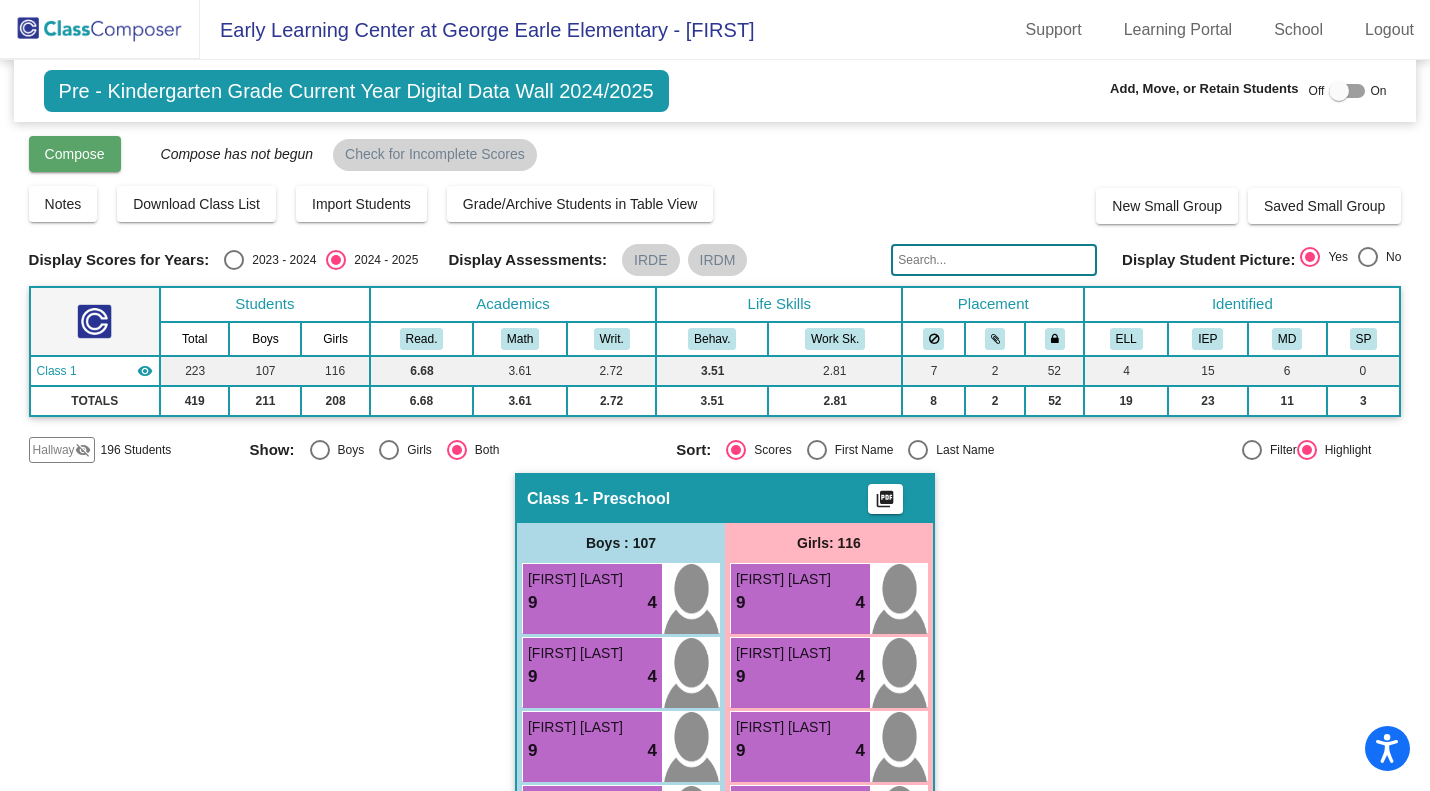 click on "Compose" 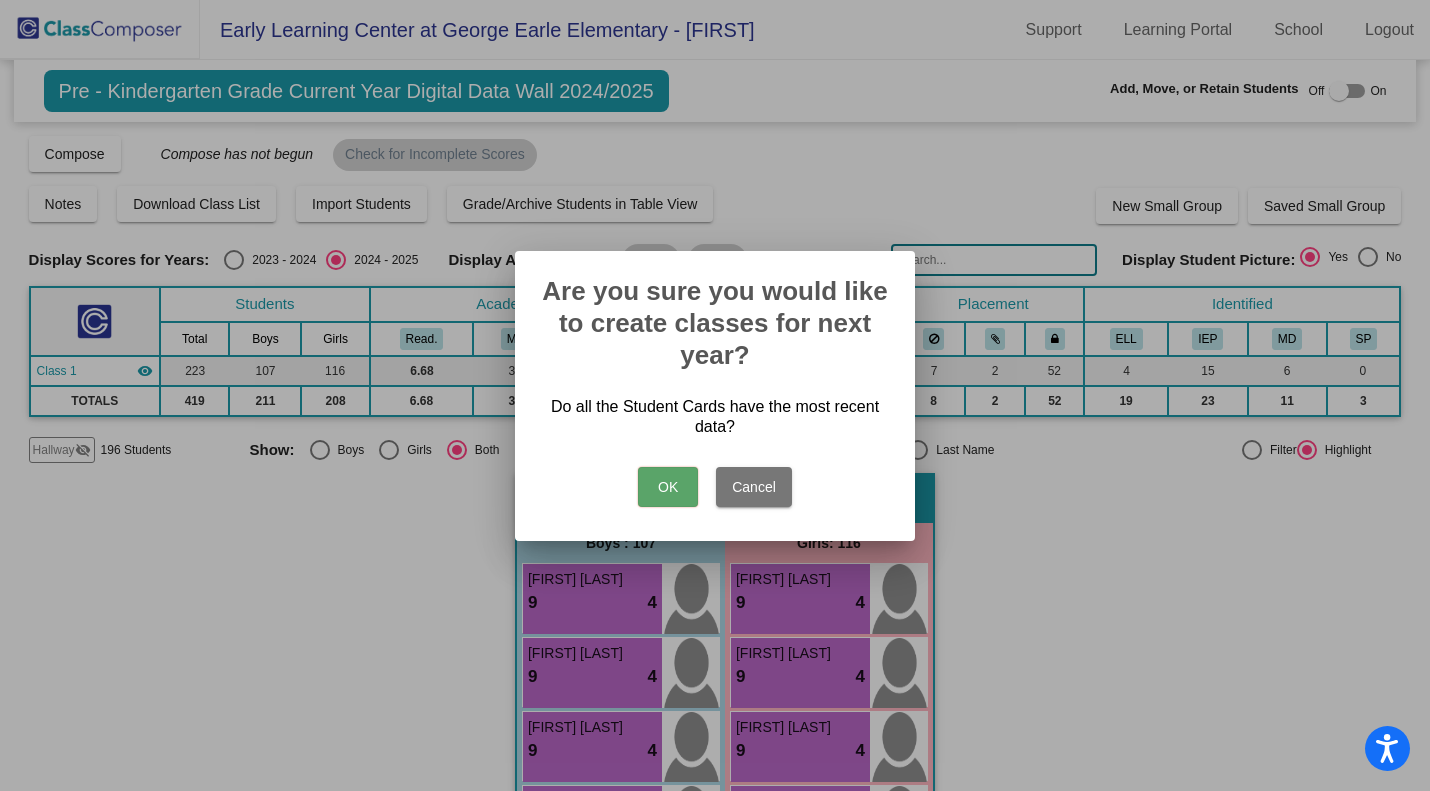 click on "OK" at bounding box center [668, 487] 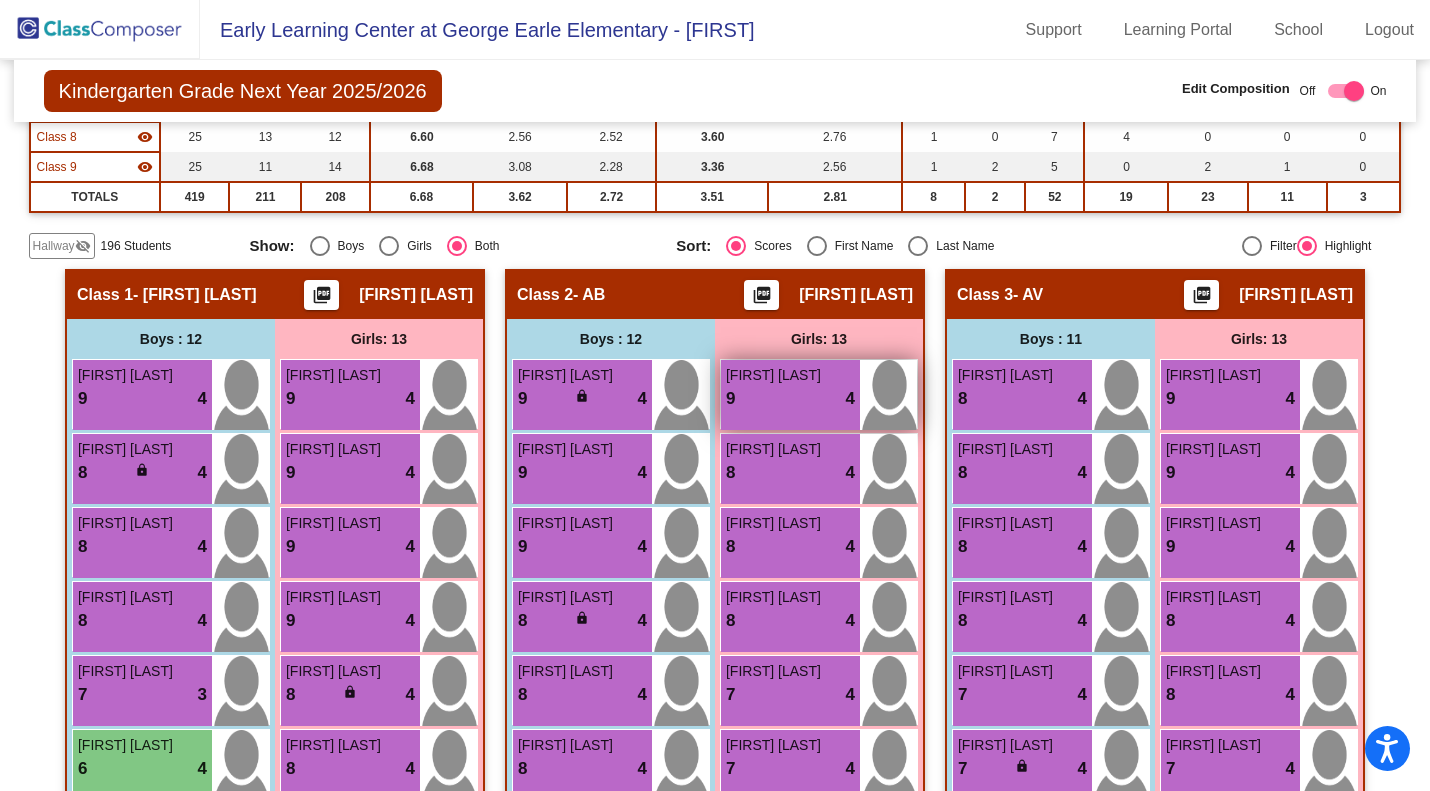 scroll, scrollTop: 600, scrollLeft: 0, axis: vertical 